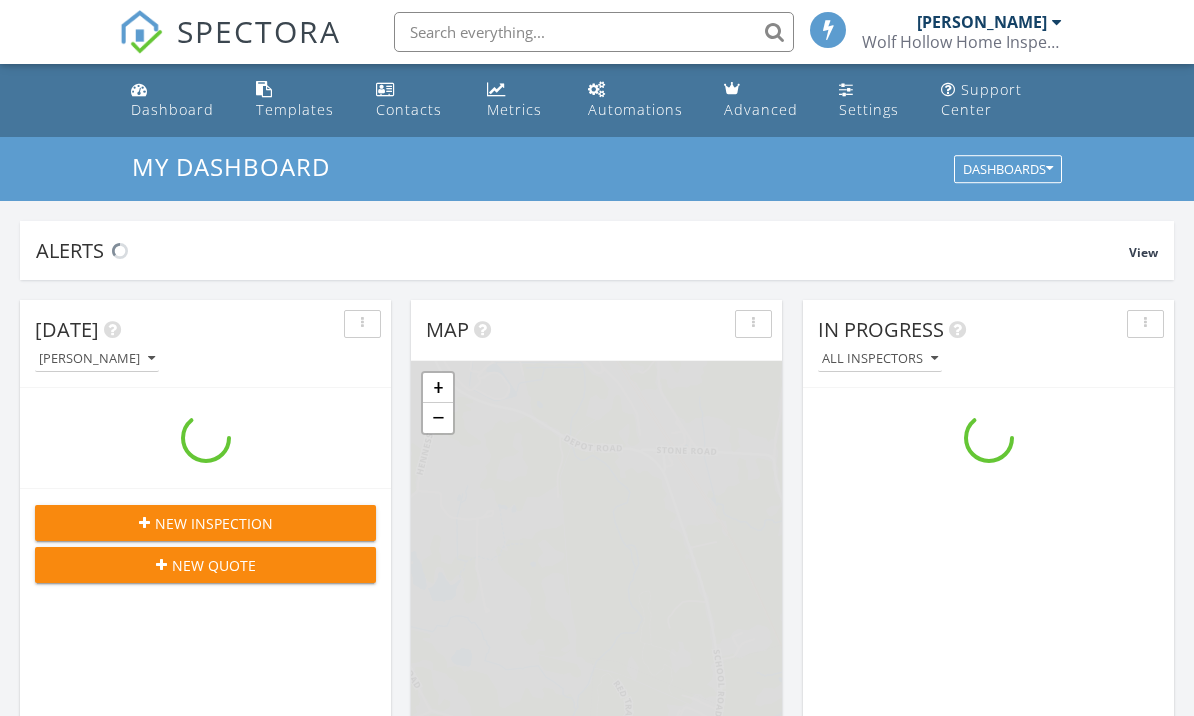 scroll, scrollTop: 0, scrollLeft: 0, axis: both 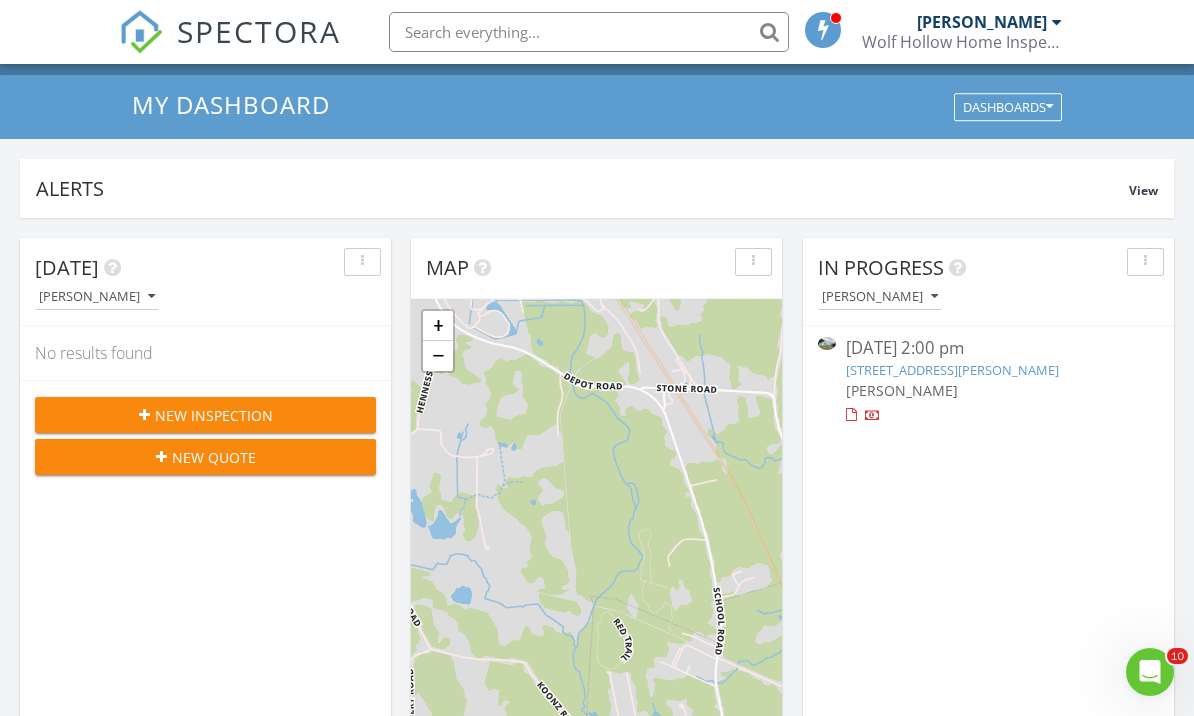 click on "Wolf Hollow Home Inspections" at bounding box center (962, 42) 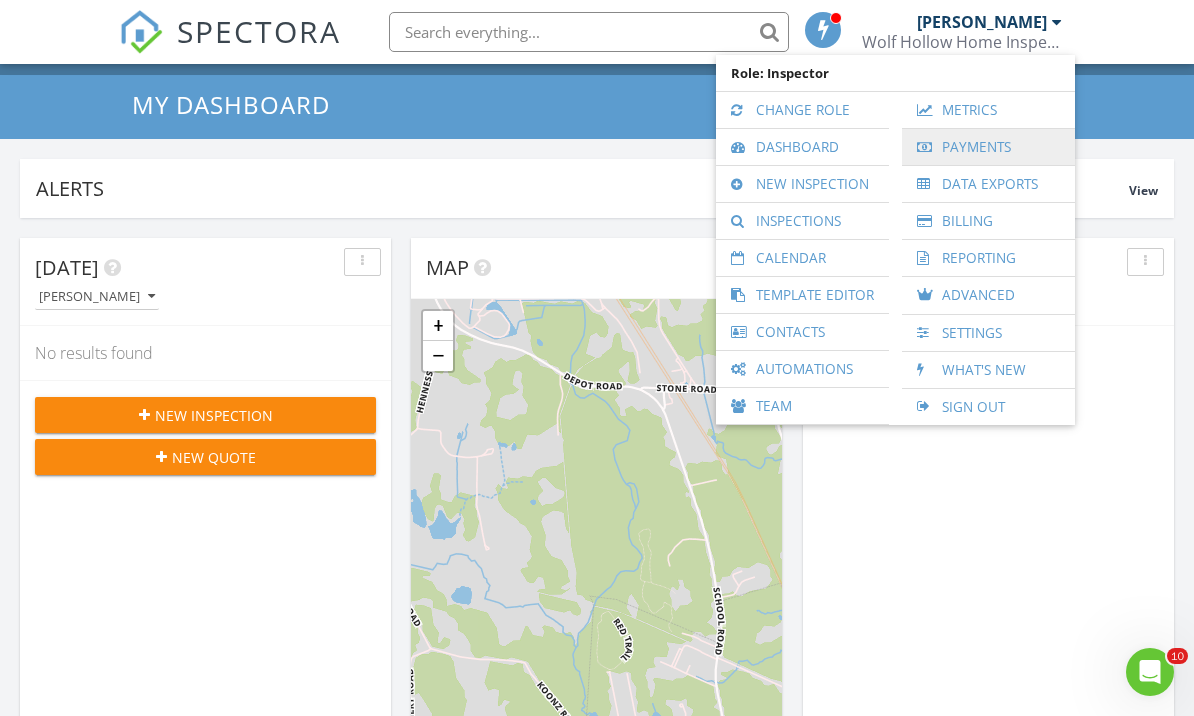 click on "Payments" at bounding box center (988, 147) 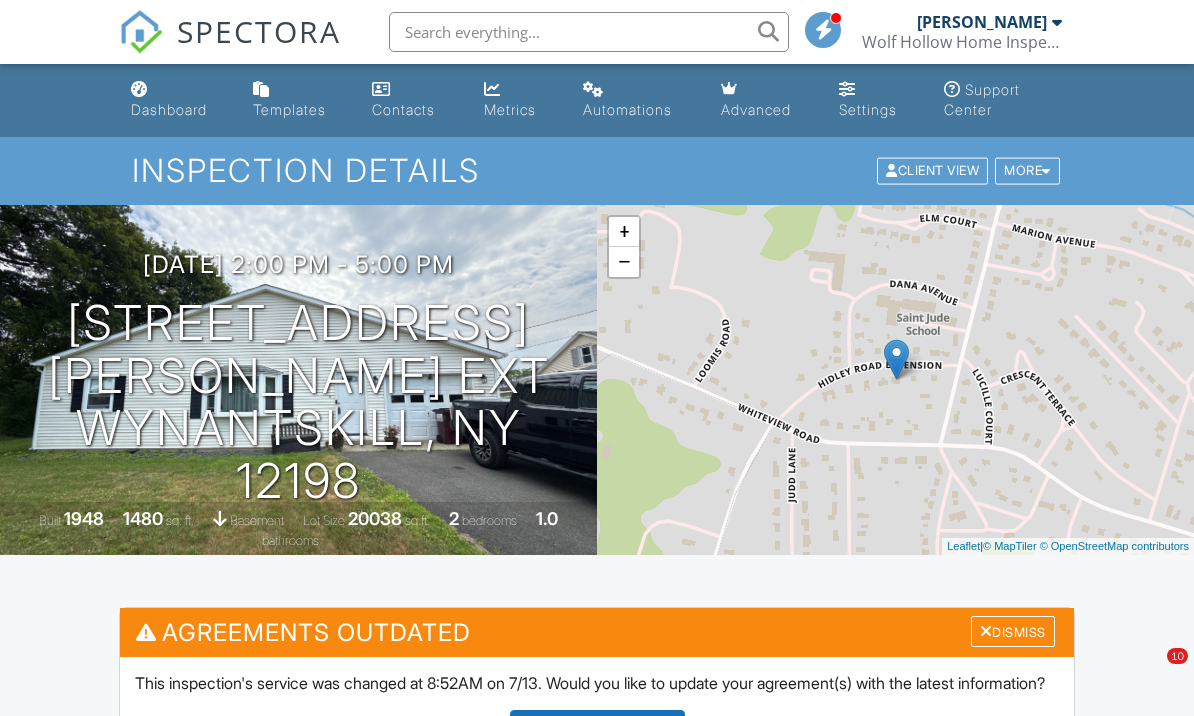 scroll, scrollTop: 0, scrollLeft: 0, axis: both 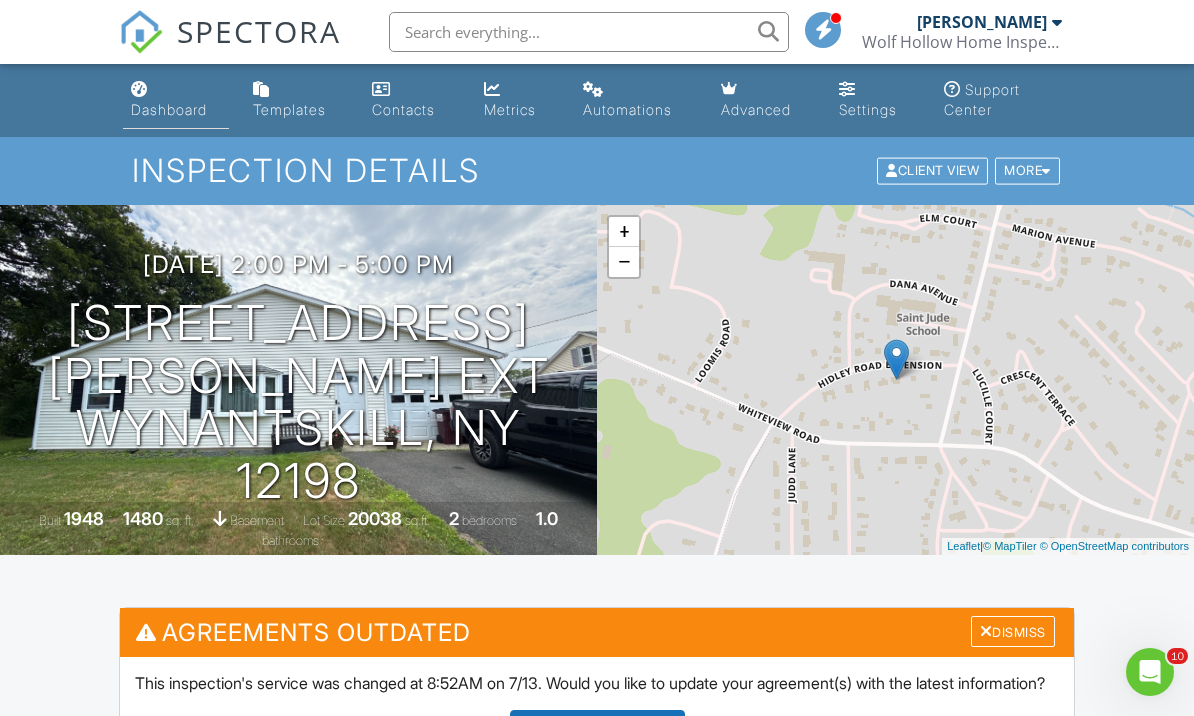 click on "Dashboard" at bounding box center (176, 100) 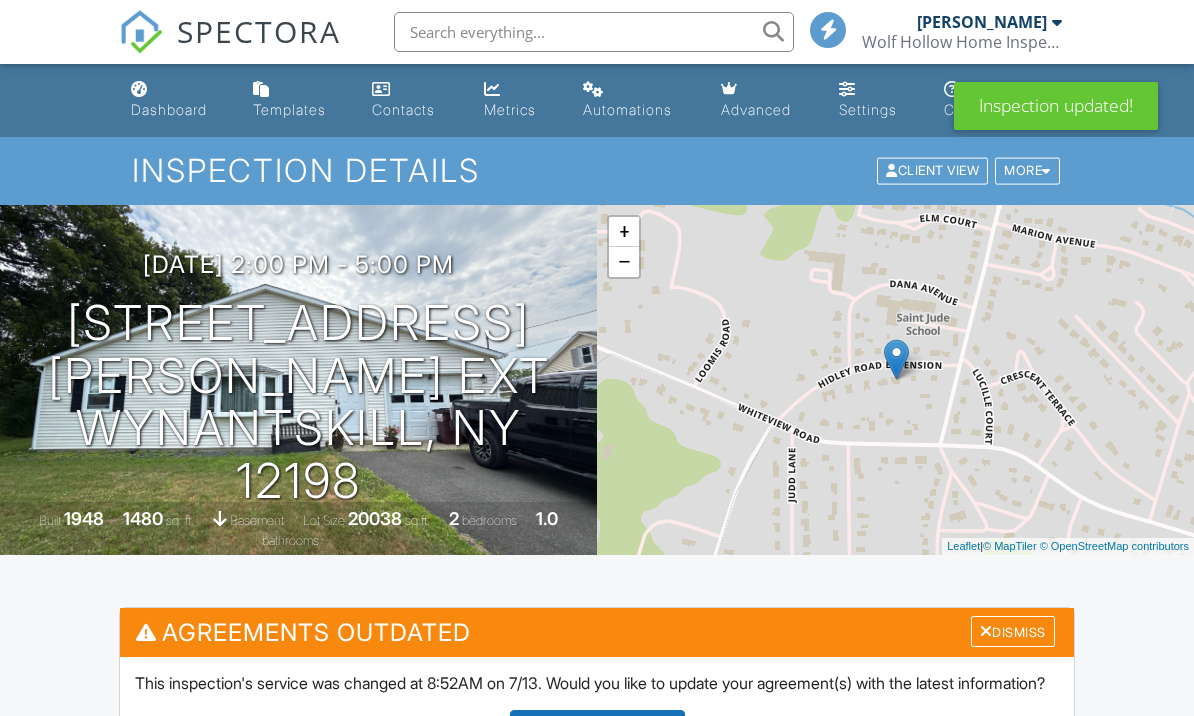 scroll, scrollTop: 695, scrollLeft: 0, axis: vertical 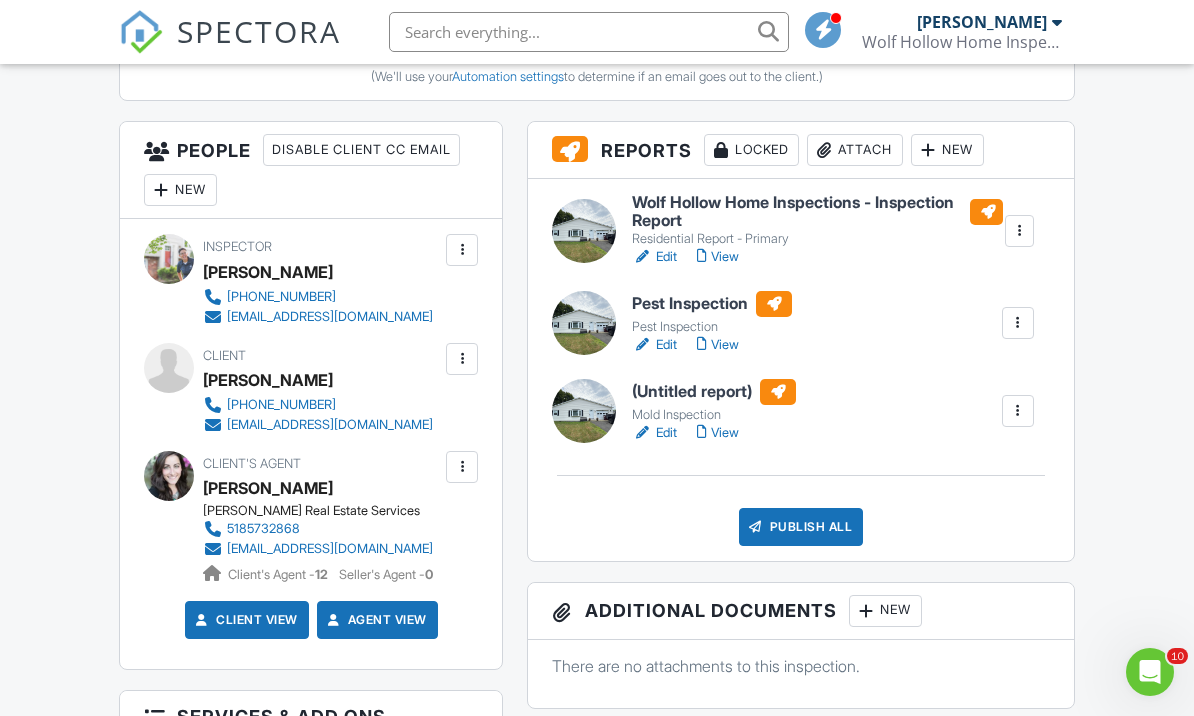 click at bounding box center (1018, 411) 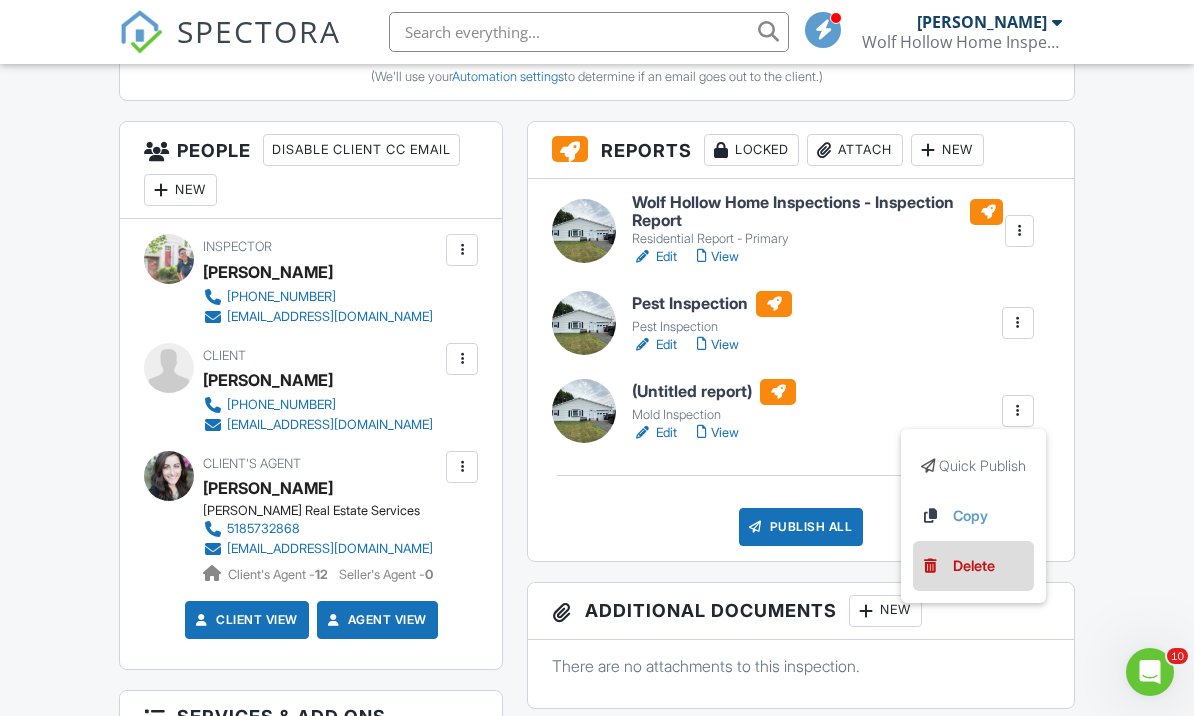 click on "Delete" at bounding box center [974, 566] 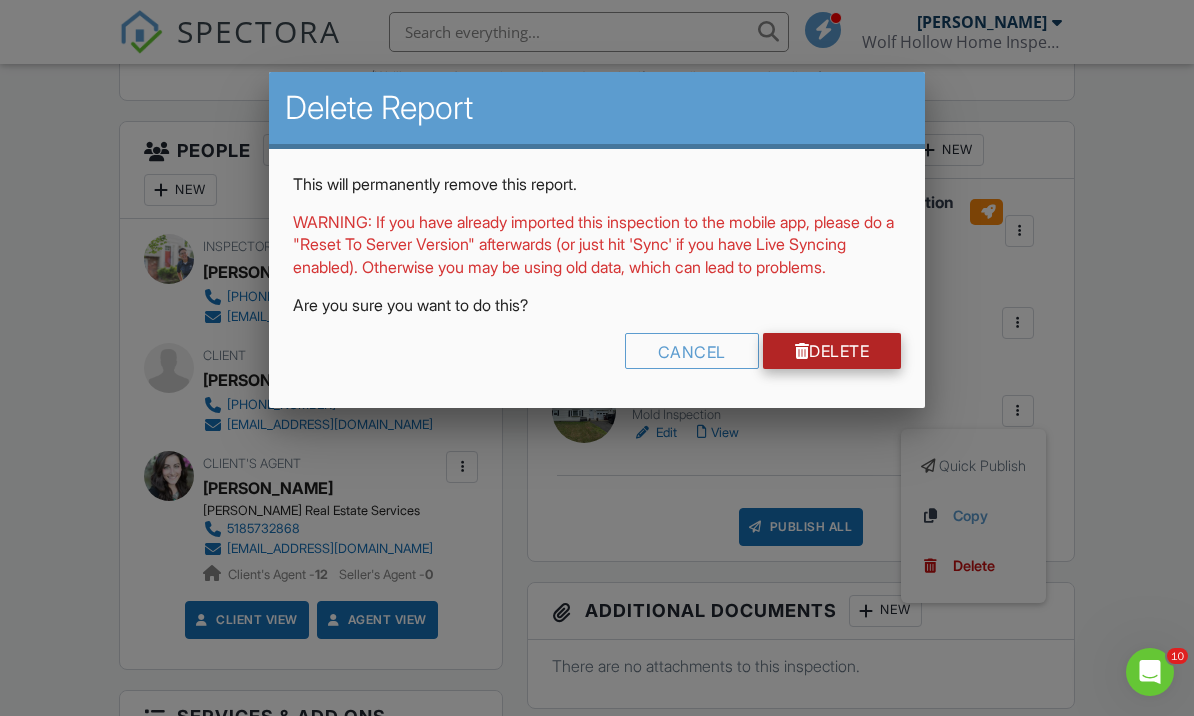 click on "Delete" at bounding box center (832, 351) 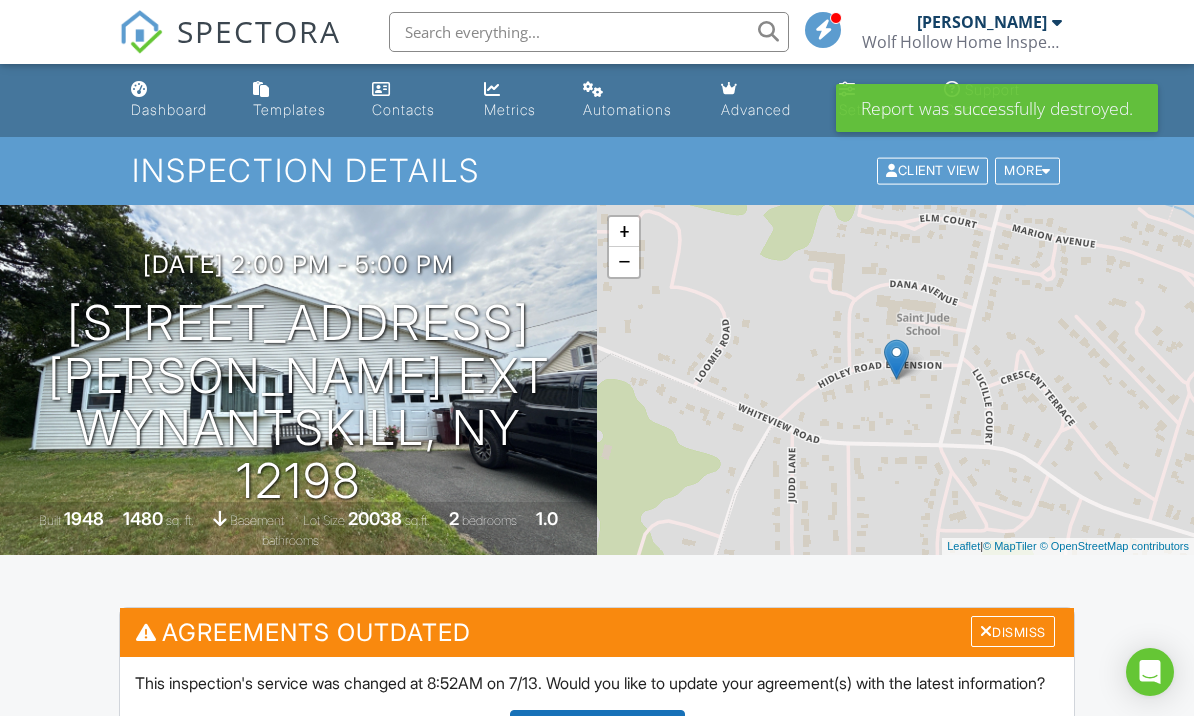 scroll, scrollTop: 0, scrollLeft: 0, axis: both 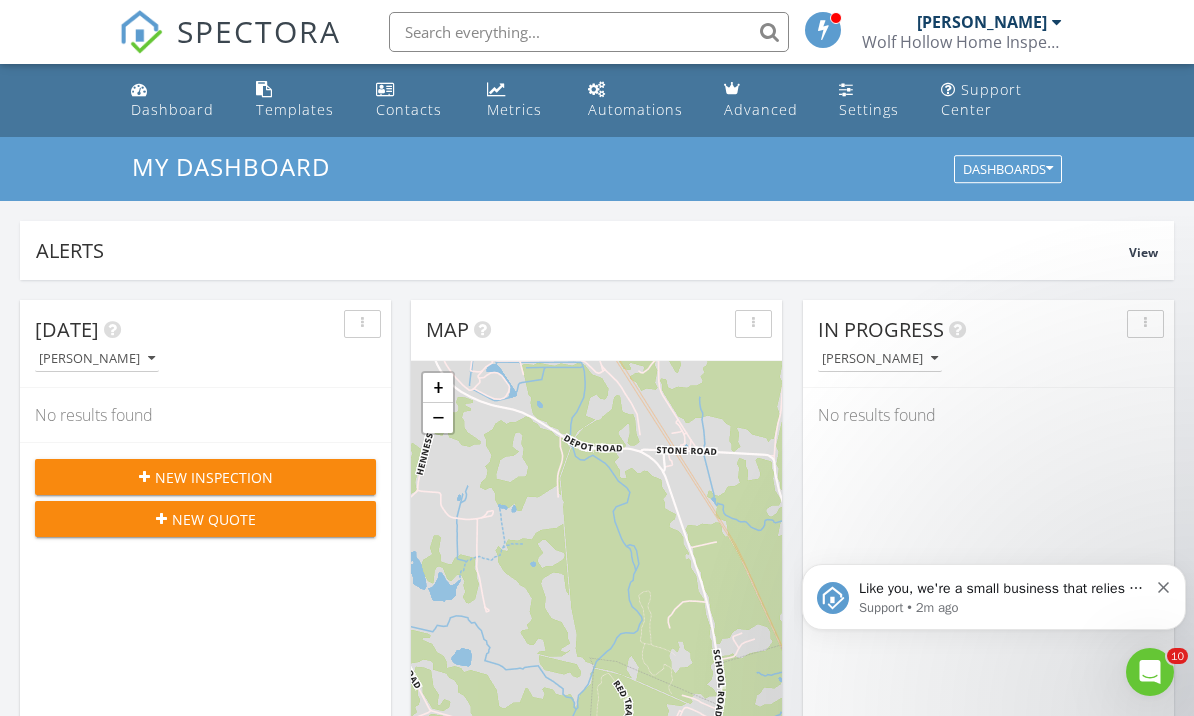 click 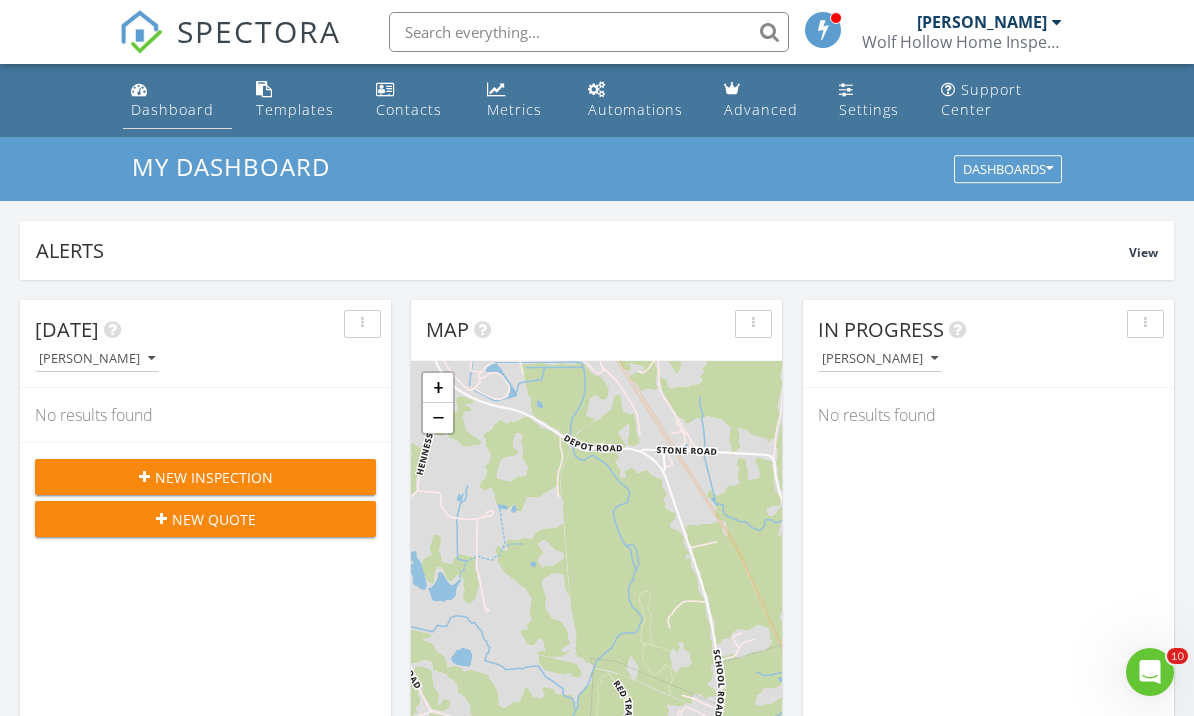 click on "Dashboard" at bounding box center [177, 100] 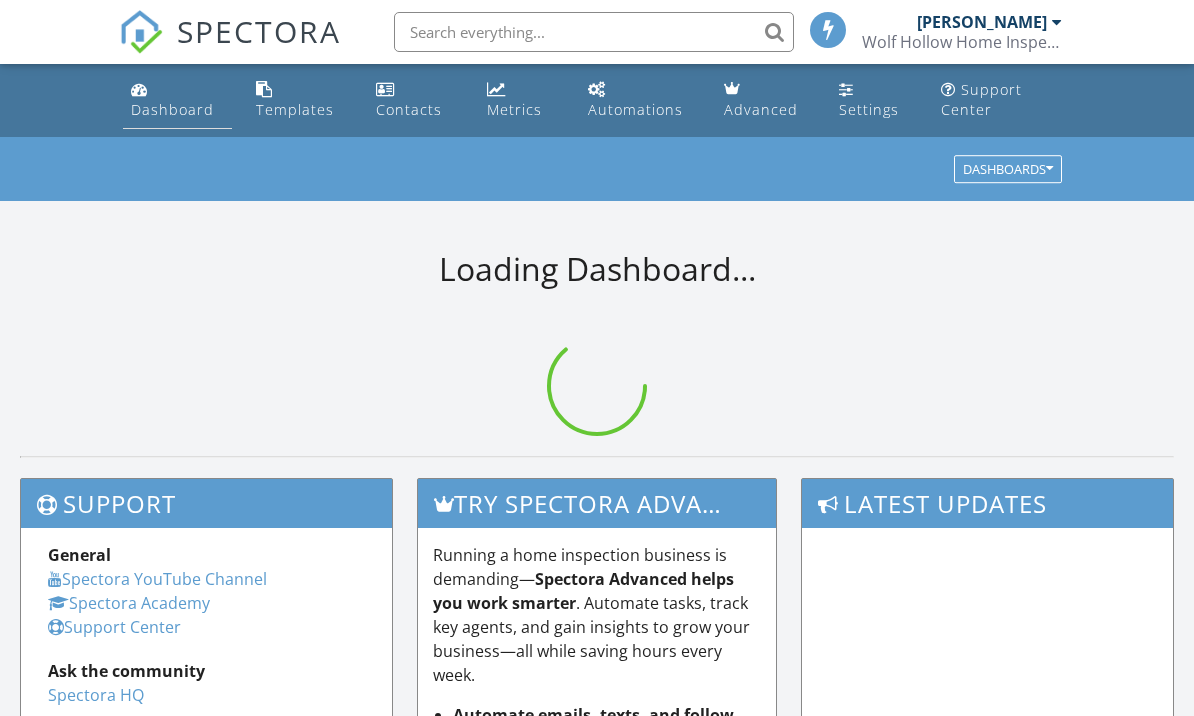 scroll, scrollTop: 0, scrollLeft: 0, axis: both 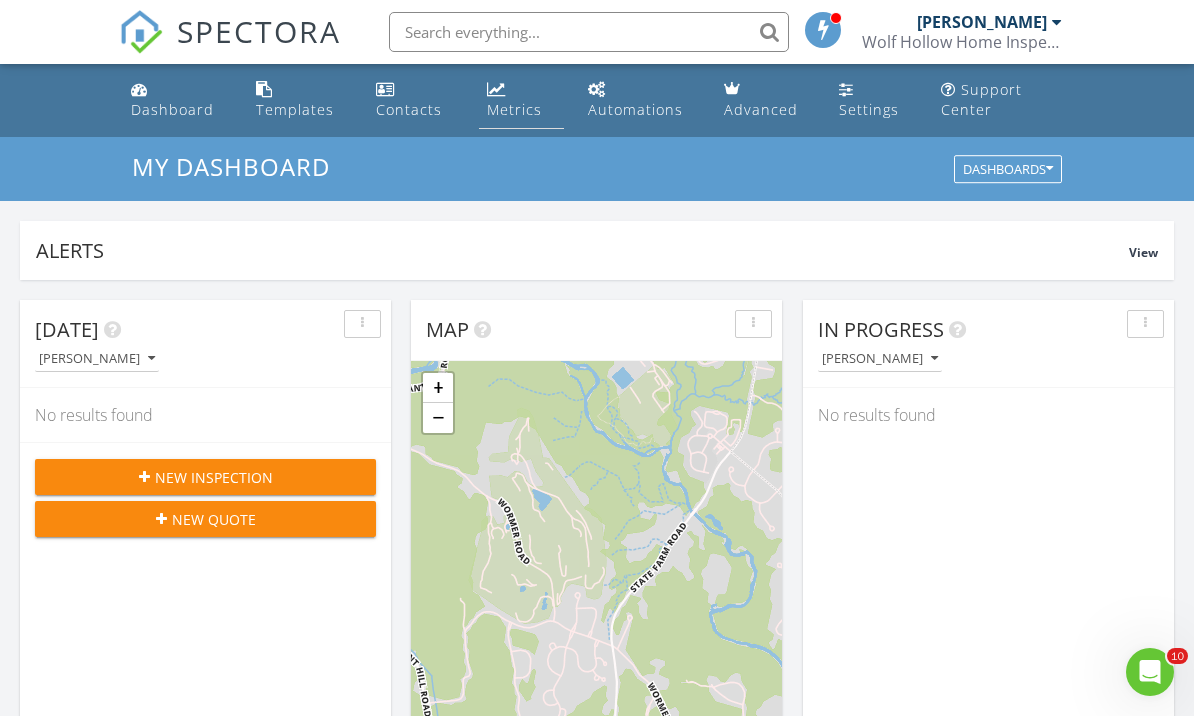 click on "Metrics" at bounding box center [514, 109] 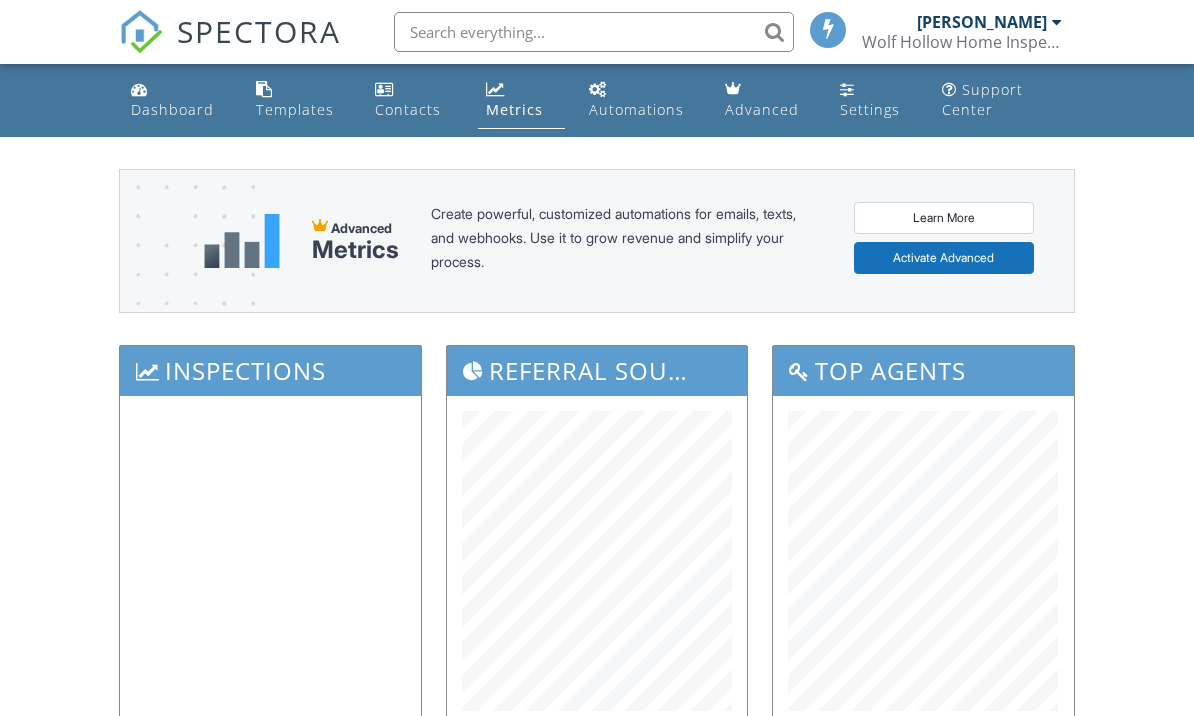 scroll, scrollTop: 0, scrollLeft: 0, axis: both 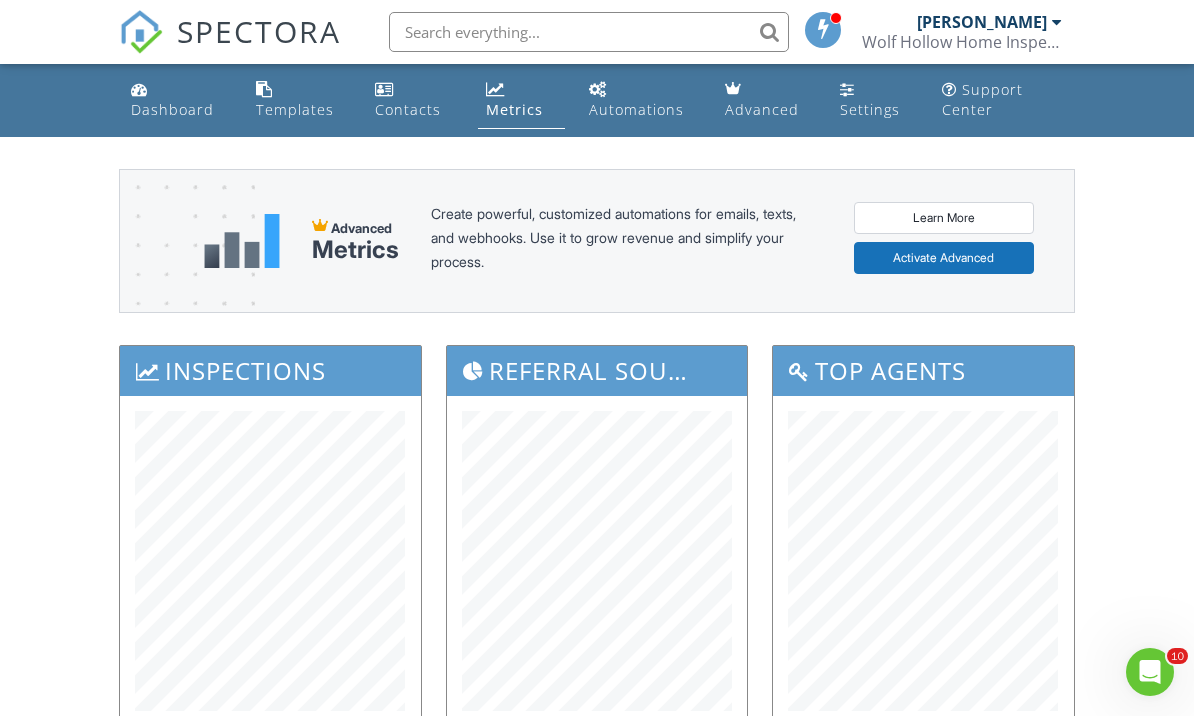 click on "Dashboard" at bounding box center (172, 109) 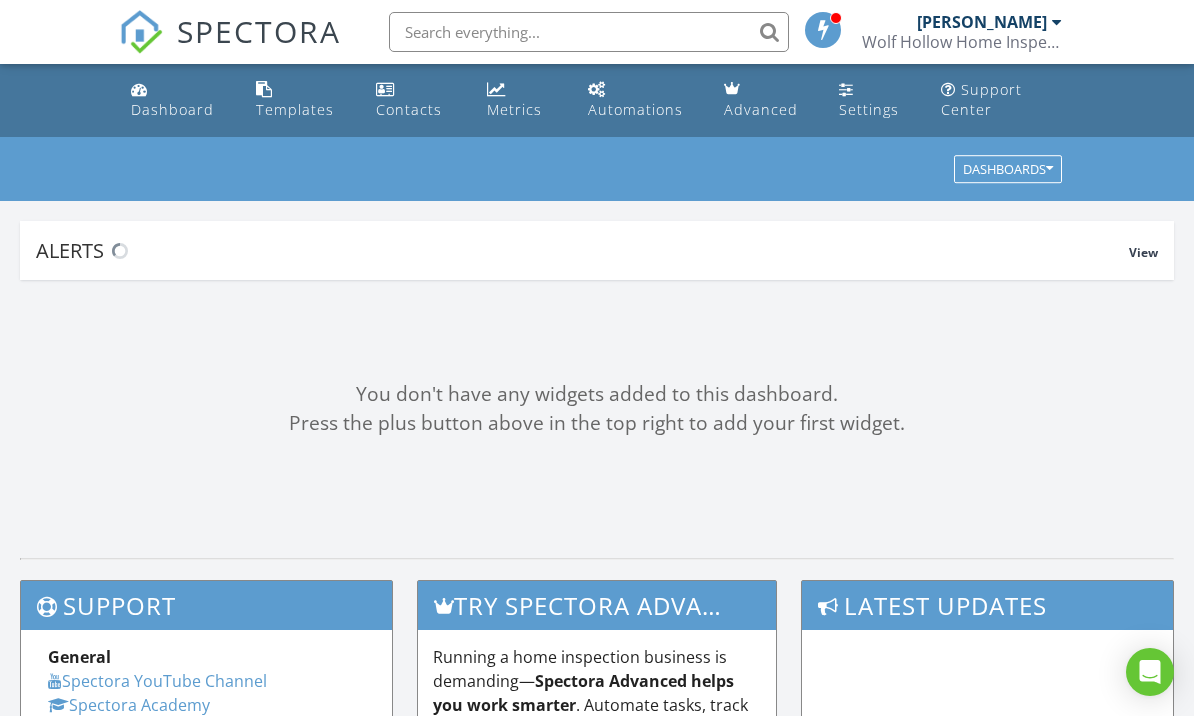 scroll, scrollTop: 0, scrollLeft: 0, axis: both 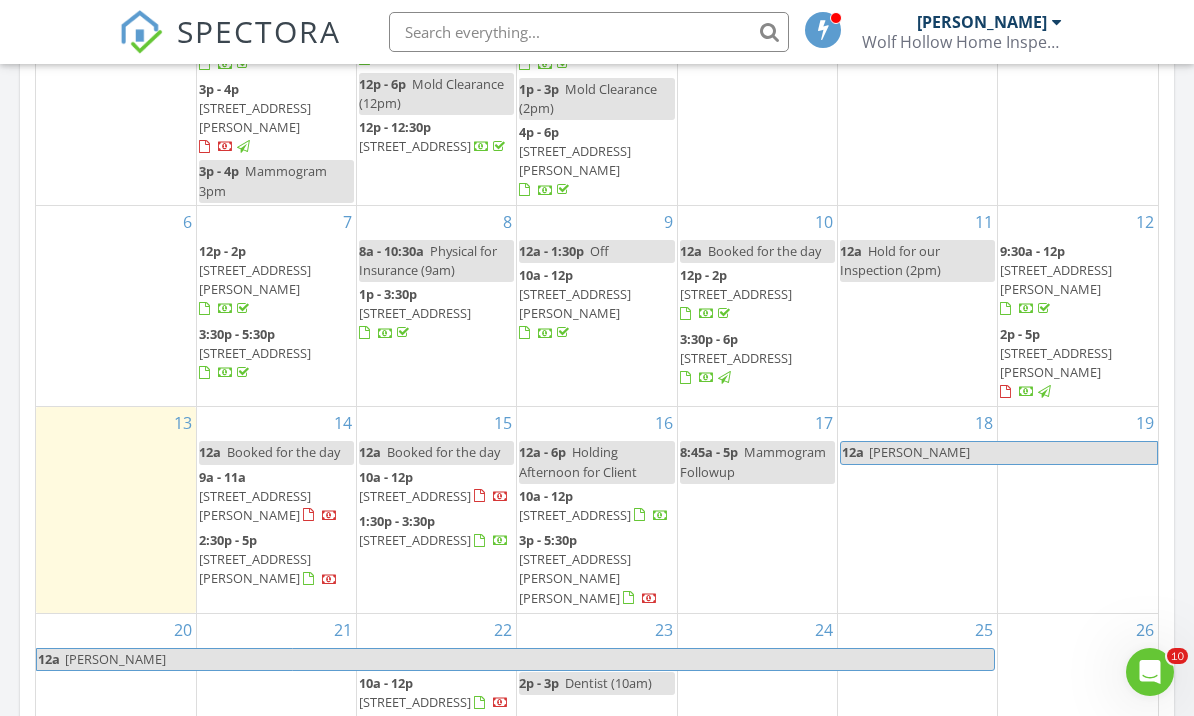 click at bounding box center [589, 32] 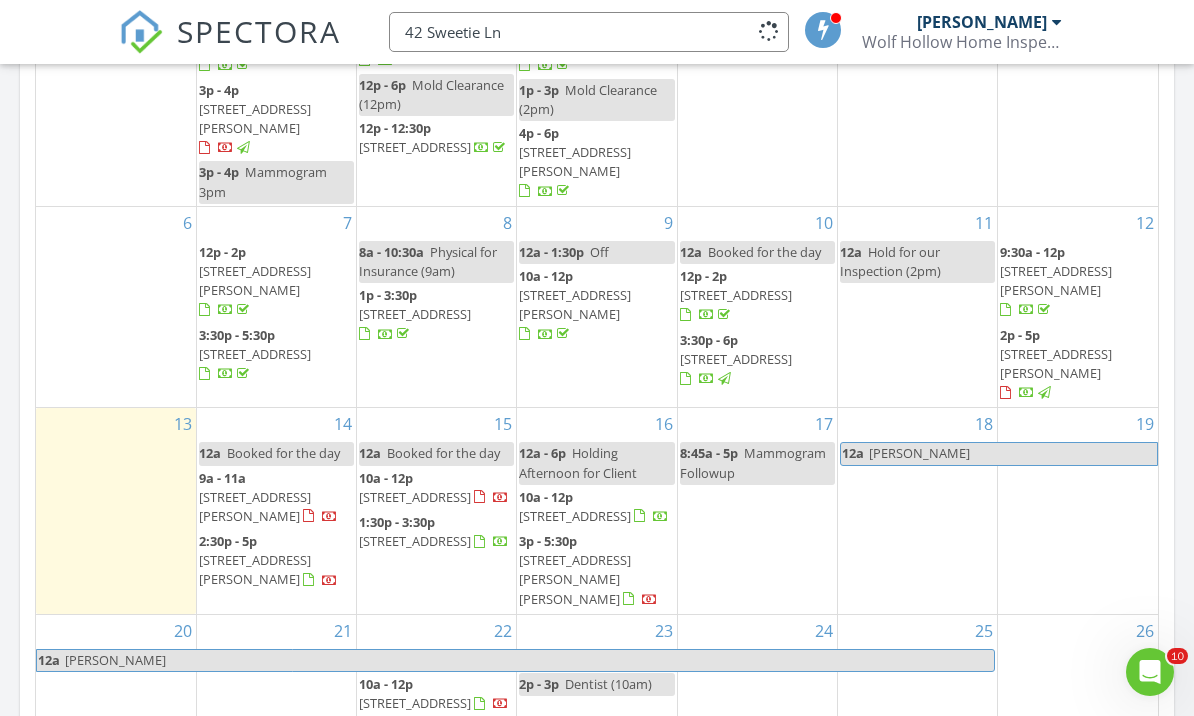 type on "42 Sweetie Ln" 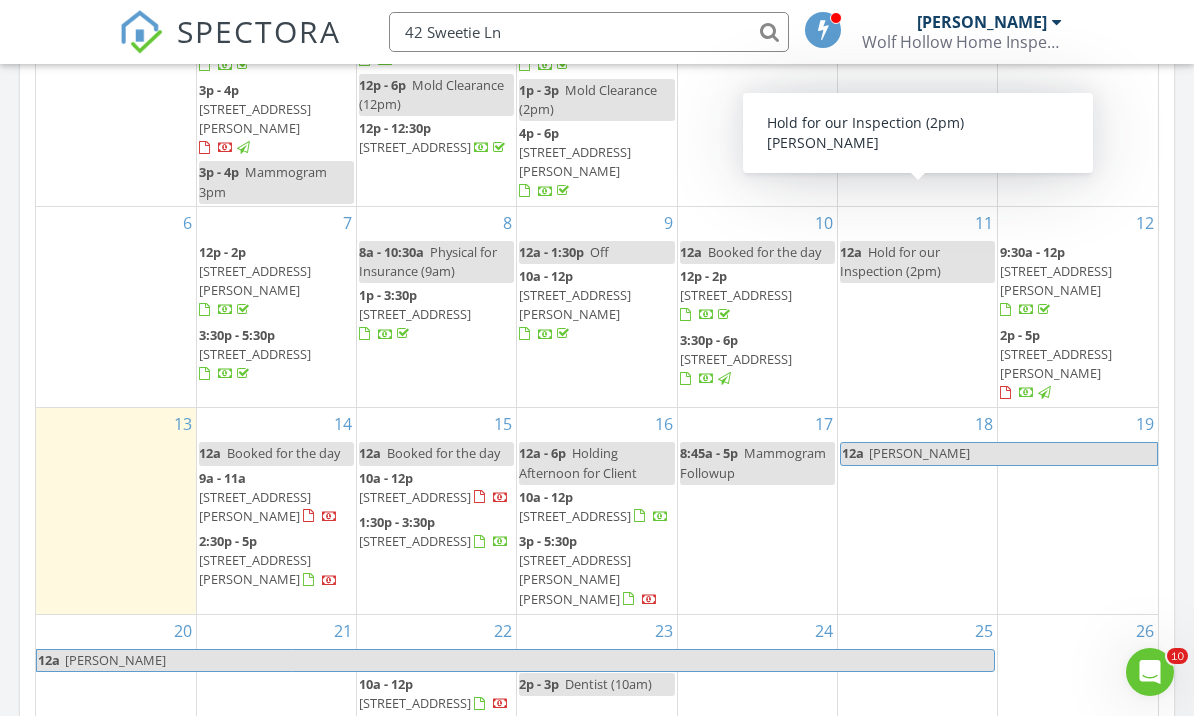 click on "42 Sweetie Ln" at bounding box center (589, 32) 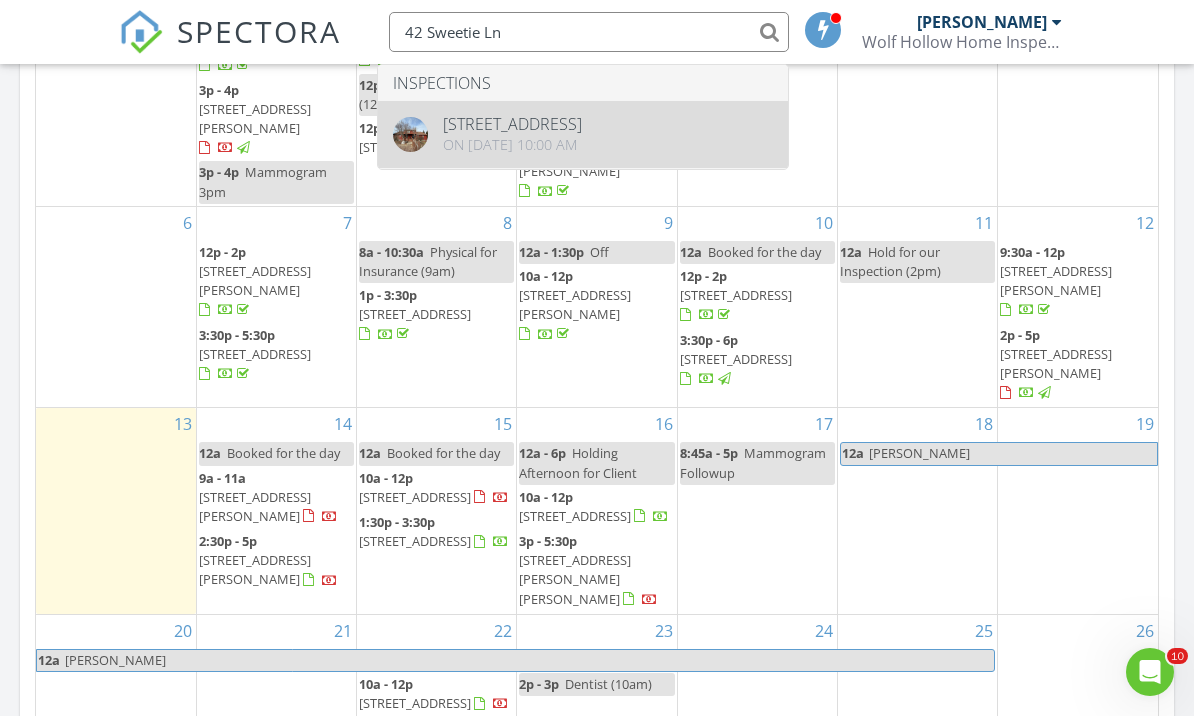 type 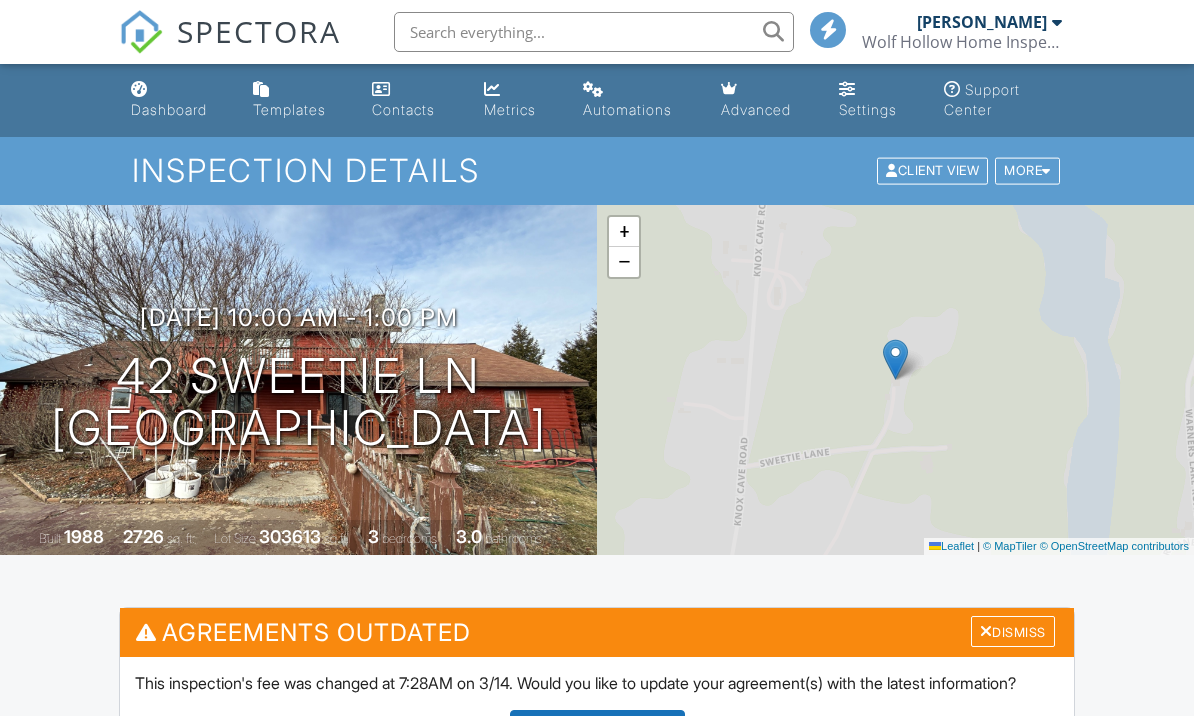 scroll, scrollTop: 310, scrollLeft: 0, axis: vertical 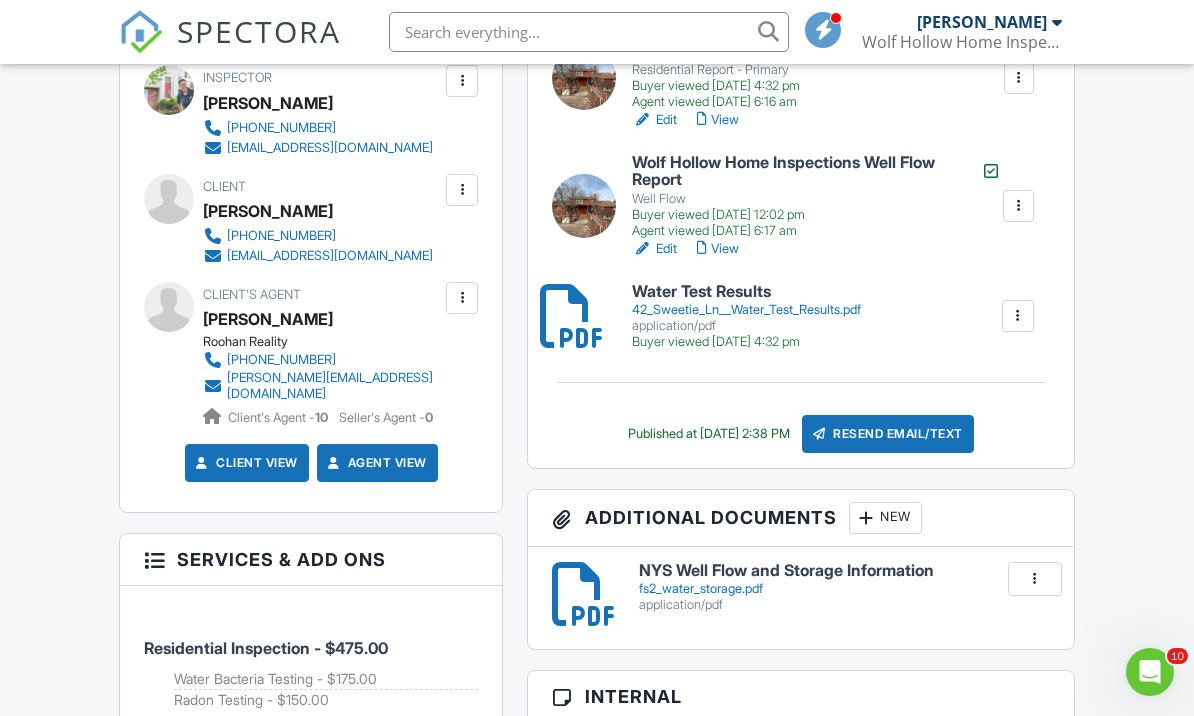 click on "View" at bounding box center [718, 120] 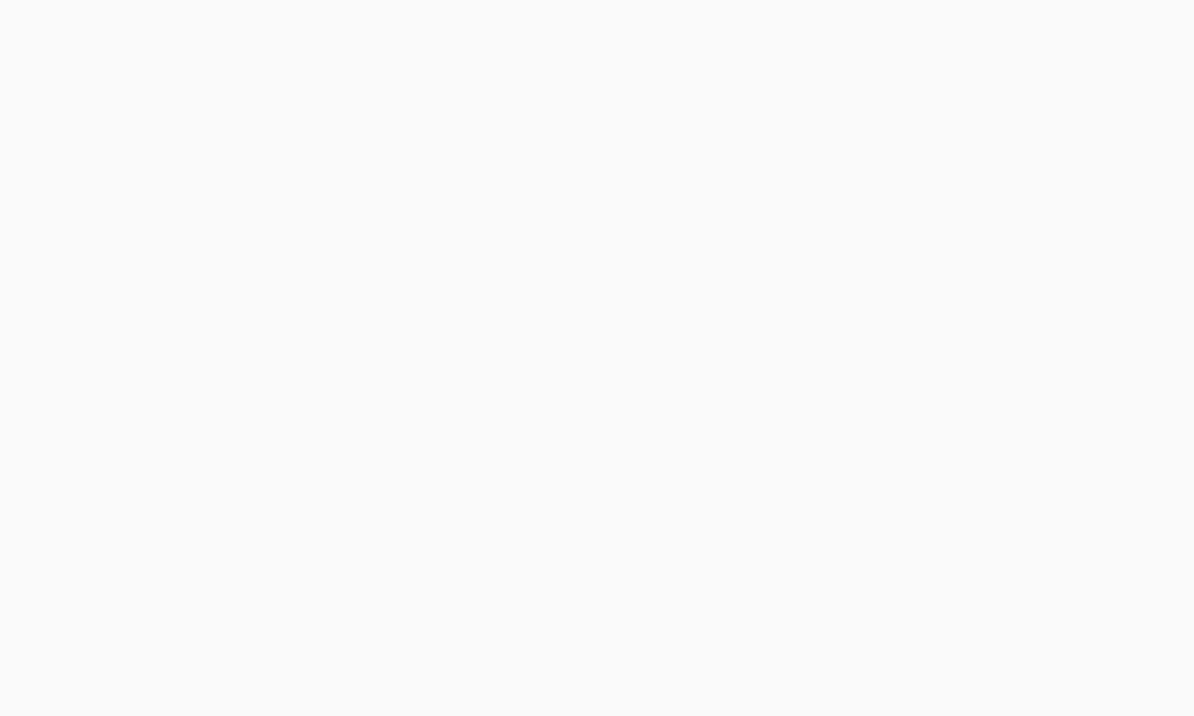 scroll, scrollTop: 0, scrollLeft: 0, axis: both 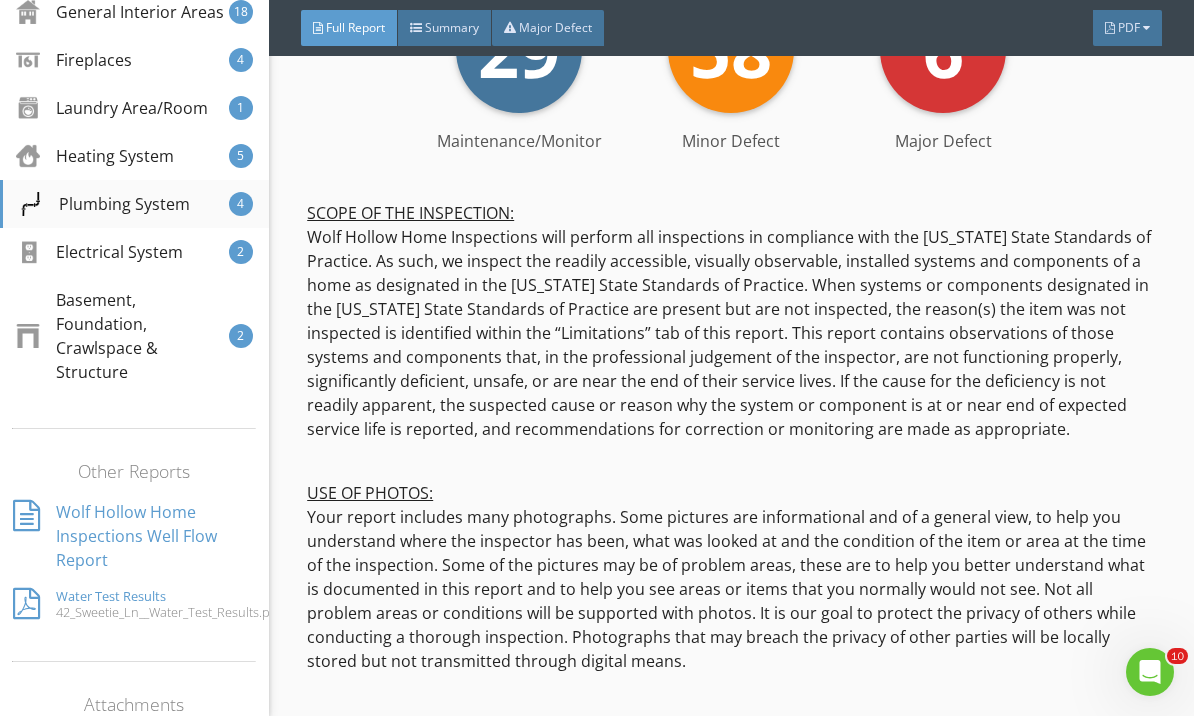 click on "Plumbing System" at bounding box center [104, 204] 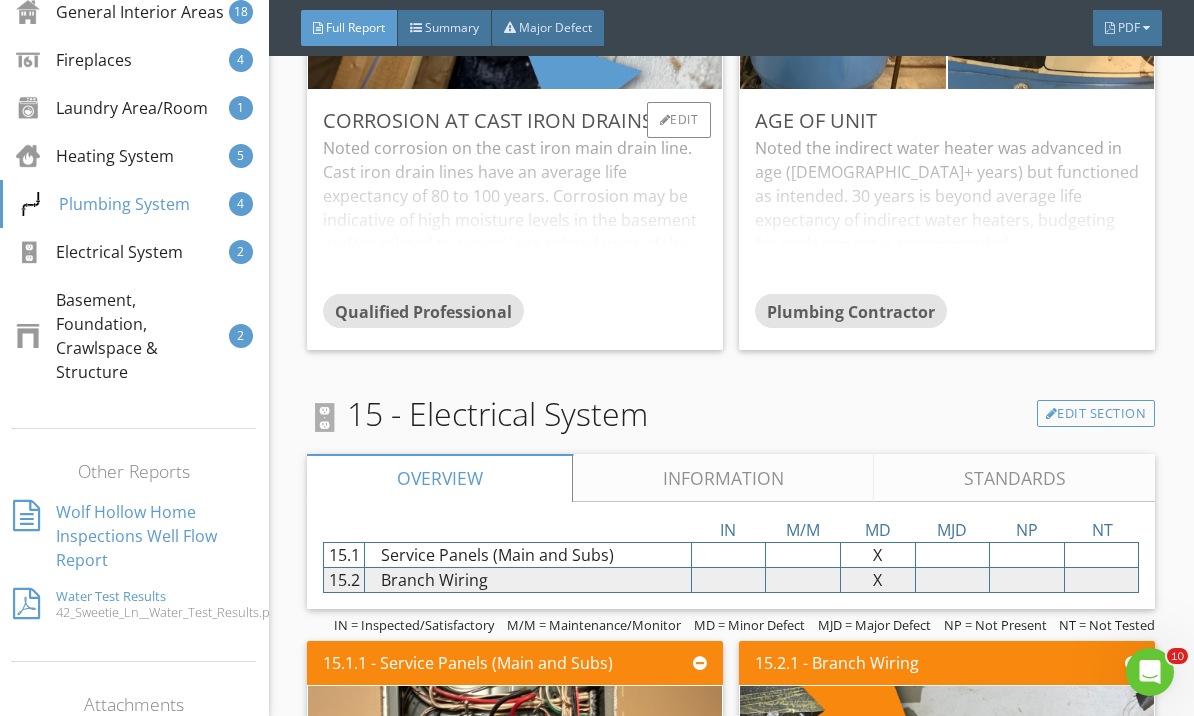 scroll, scrollTop: 30626, scrollLeft: 0, axis: vertical 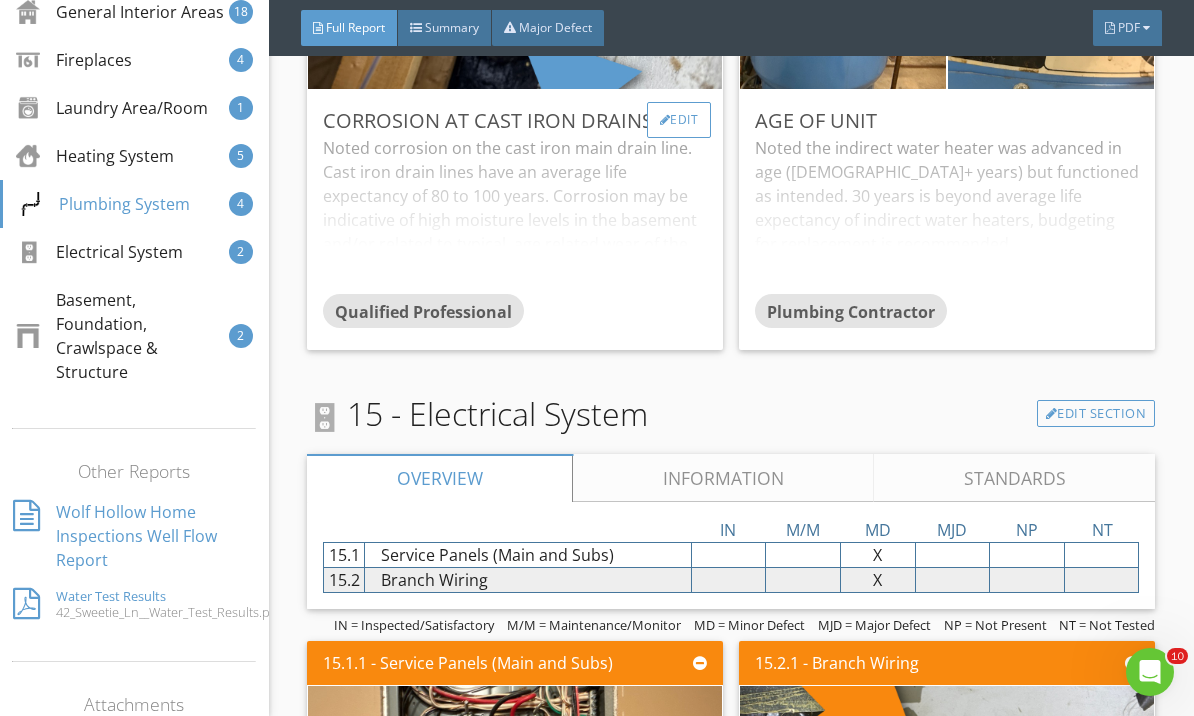 click on "Edit" at bounding box center [679, 120] 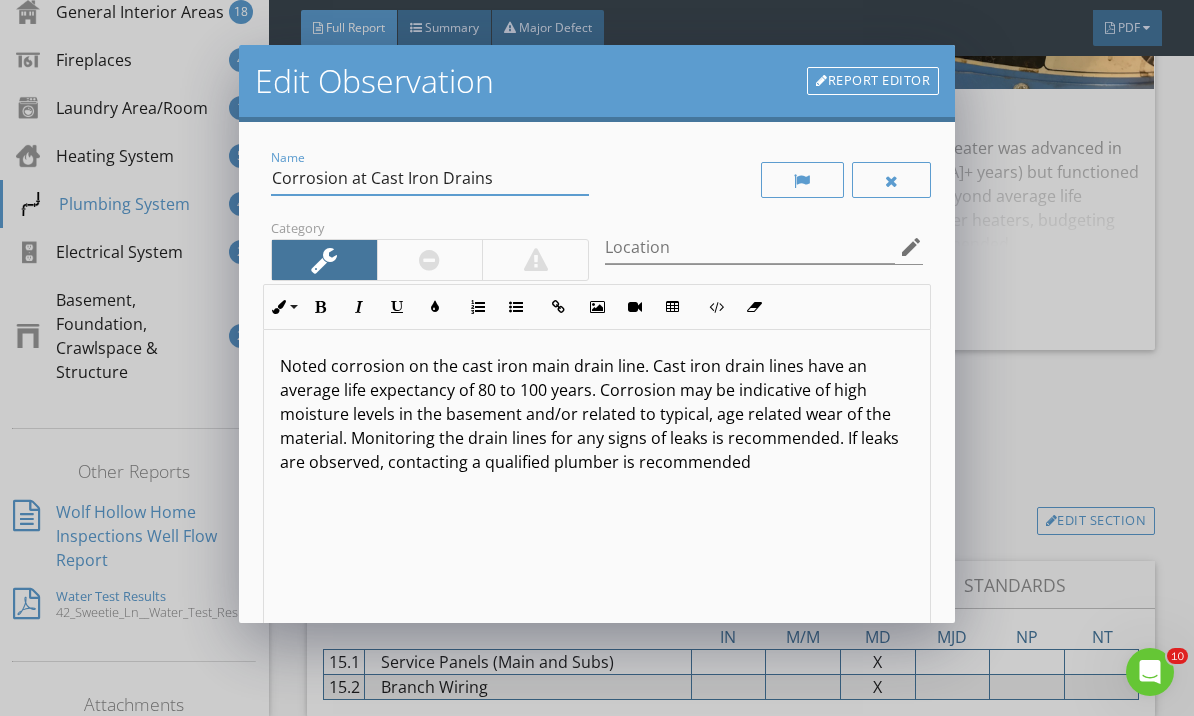 click on "Corrosion at Cast Iron Drains" at bounding box center (430, 178) 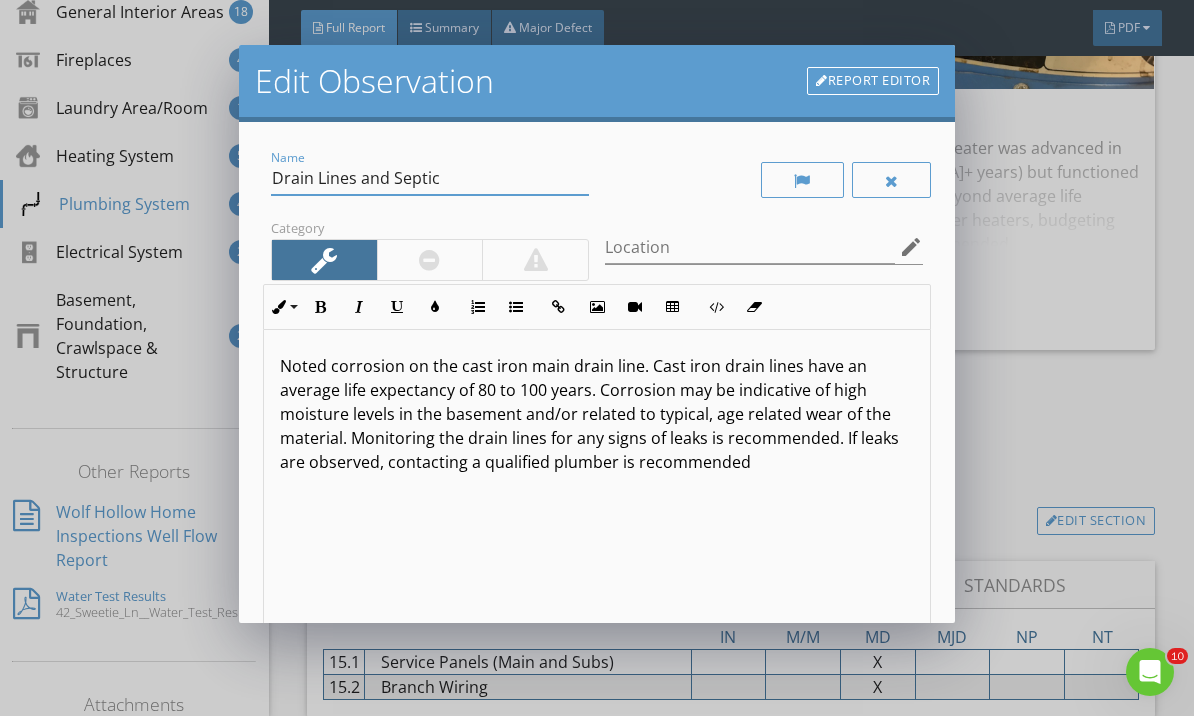 type on "Drain Lines and Septic" 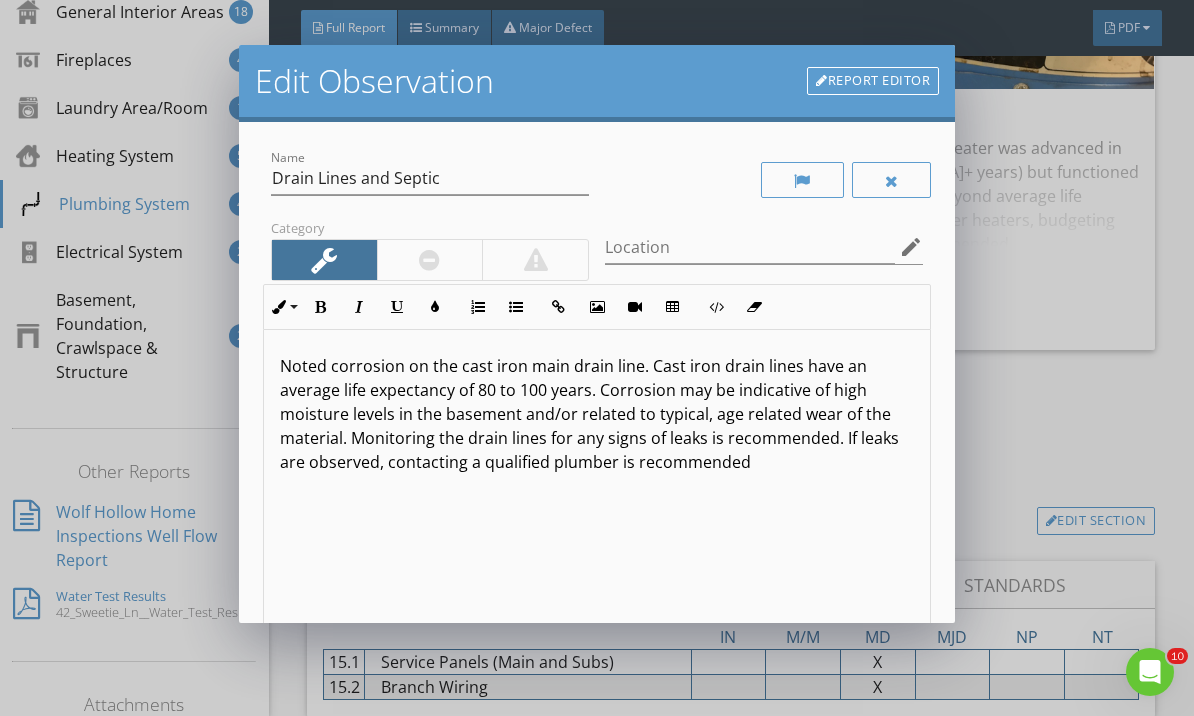click on "Noted corrosion on the cast iron main drain line. Cast iron drain lines have an average life expectancy of 80 to 100 years. Corrosion may be indicative of high moisture levels in the basement and/or related to typical, age related wear of the material. Monitoring the drain lines for any signs of leaks is recommended. If leaks are observed, contacting a qualified plumber is recommended" at bounding box center [597, 414] 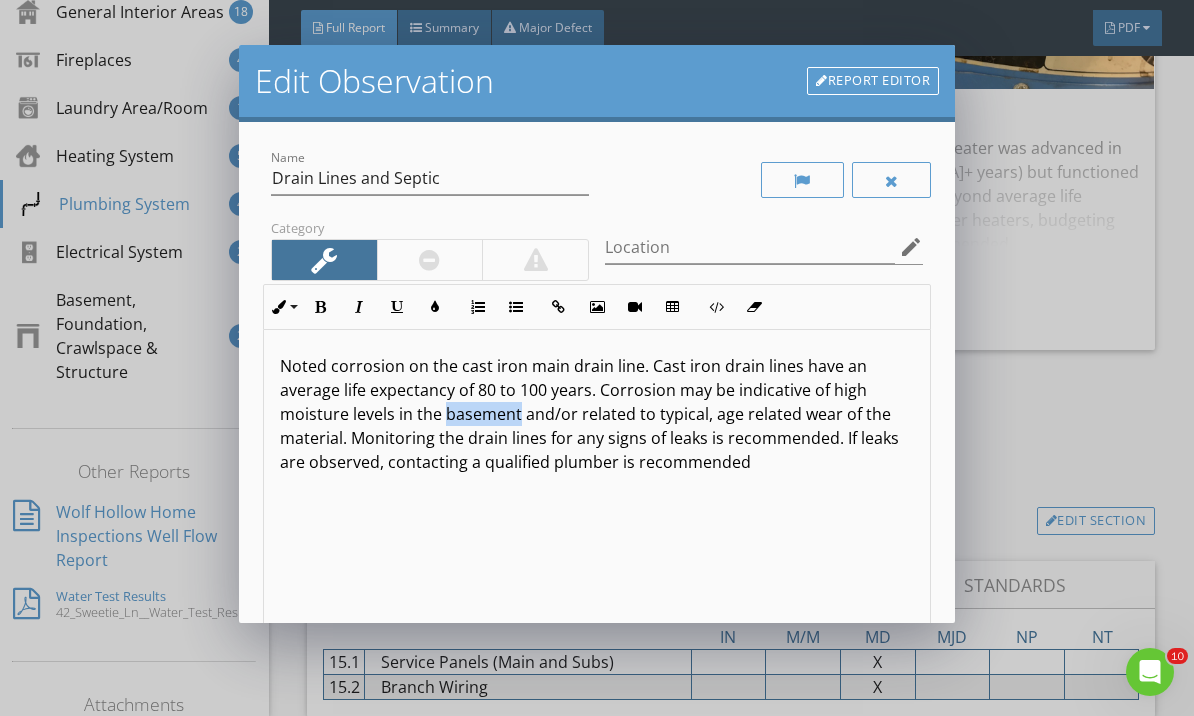 click on "Noted corrosion on the cast iron main drain line. Cast iron drain lines have an average life expectancy of 80 to 100 years. Corrosion may be indicative of high moisture levels in the basement and/or related to typical, age related wear of the material. Monitoring the drain lines for any signs of leaks is recommended. If leaks are observed, contacting a qualified plumber is recommended" at bounding box center [597, 414] 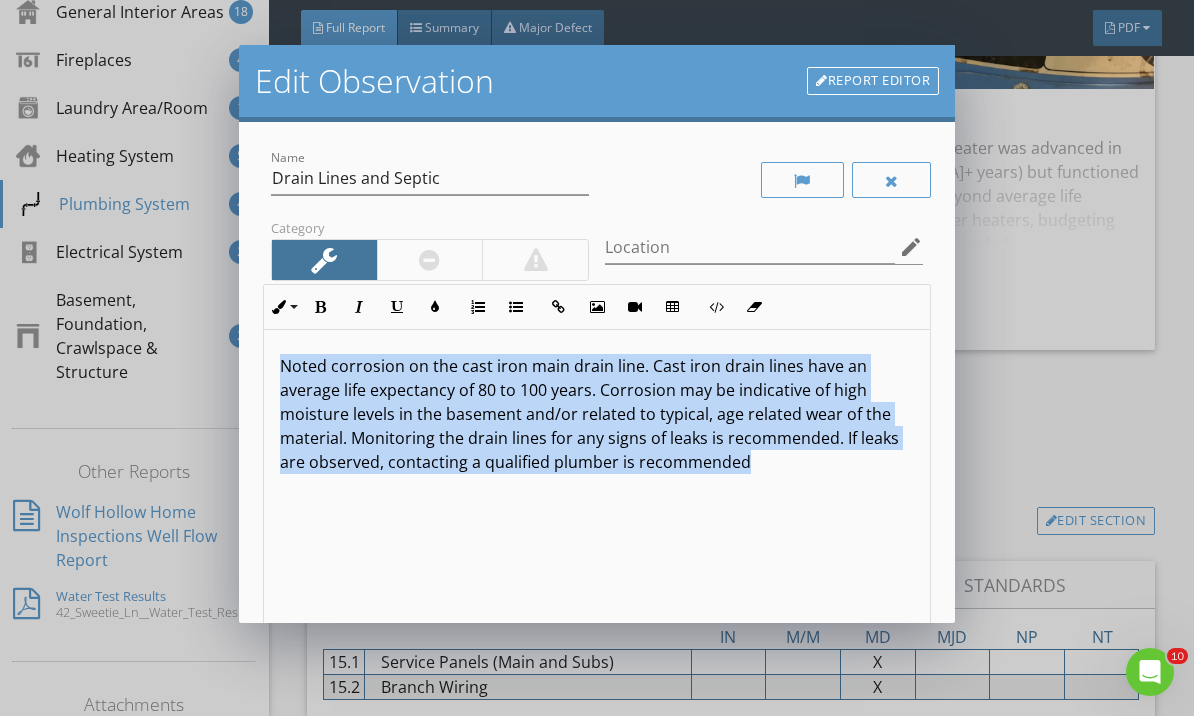 click on "Noted corrosion on the cast iron main drain line. Cast iron drain lines have an average life expectancy of 80 to 100 years. Corrosion may be indicative of high moisture levels in the basement and/or related to typical, age related wear of the material. Monitoring the drain lines for any signs of leaks is recommended. If leaks are observed, contacting a qualified plumber is recommended" at bounding box center (597, 414) 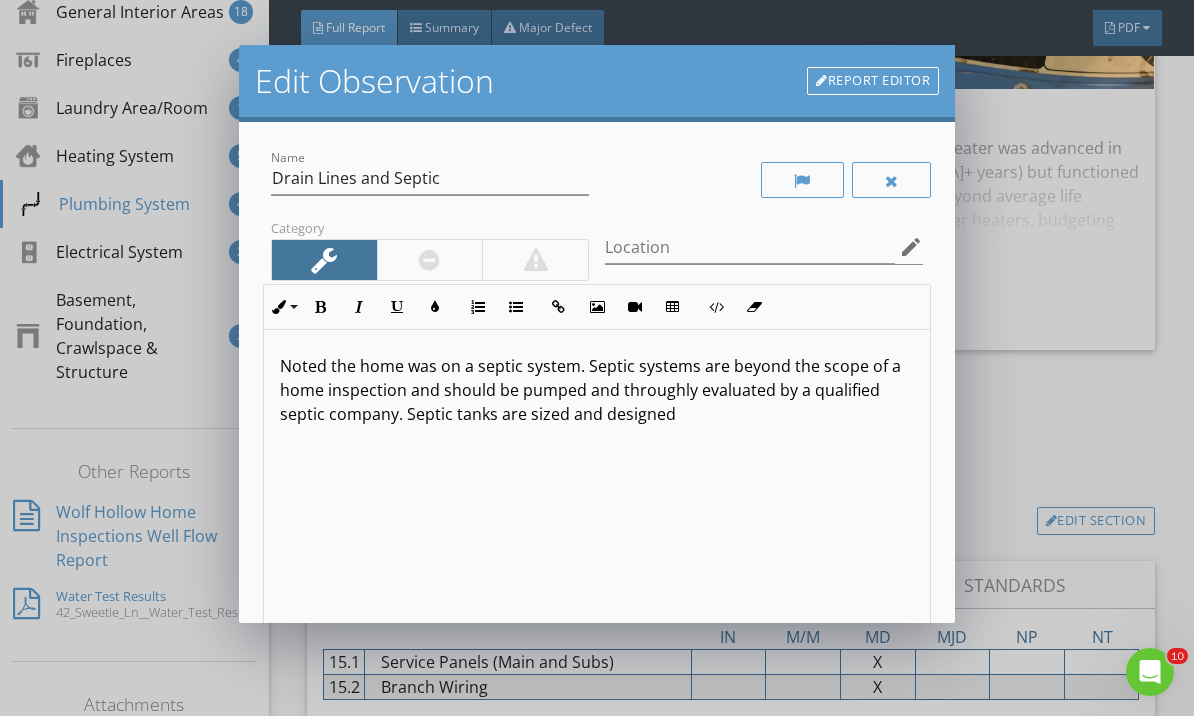 click on "Noted the home was on a septic system. Septic systems are beyond the scope of a home inspection and should be pumped and throughly evaluated by a qualified septic company. Septic tanks are sized and designed" at bounding box center (597, 390) 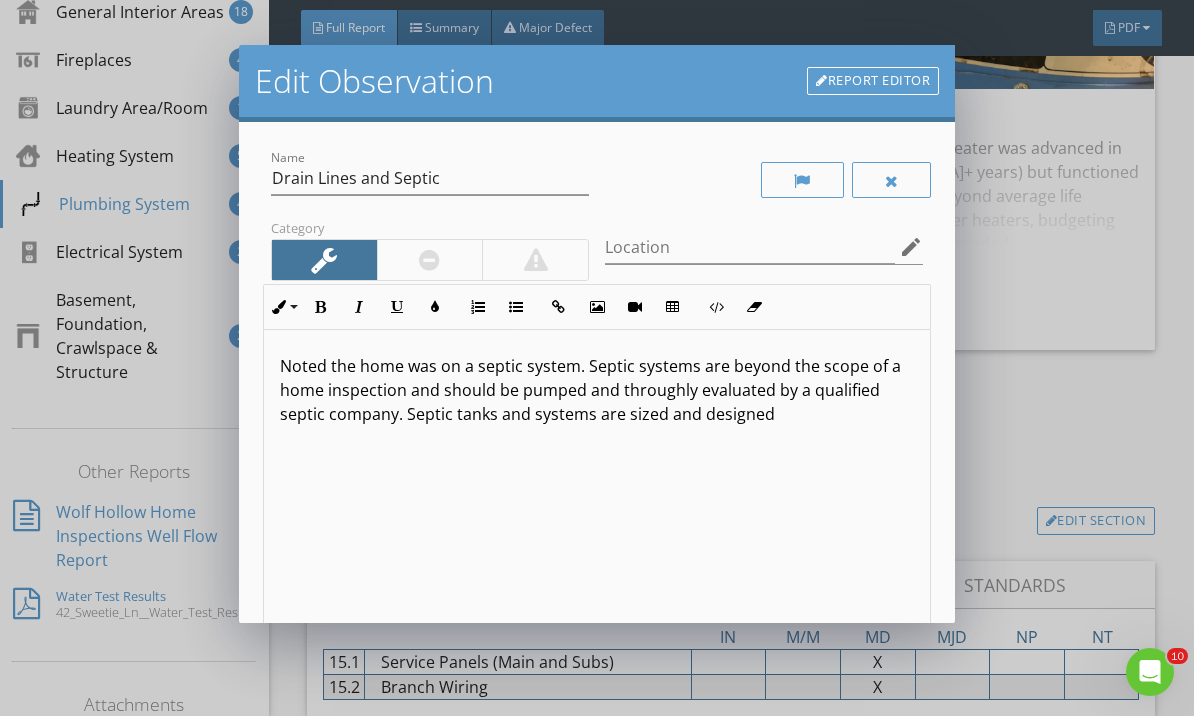 click on "Noted the home was on a septic system. Septic systems are beyond the scope of a home inspection and should be pumped and throughly evaluated by a qualified septic company. Septic tanks and systems are sized and designed" at bounding box center [597, 390] 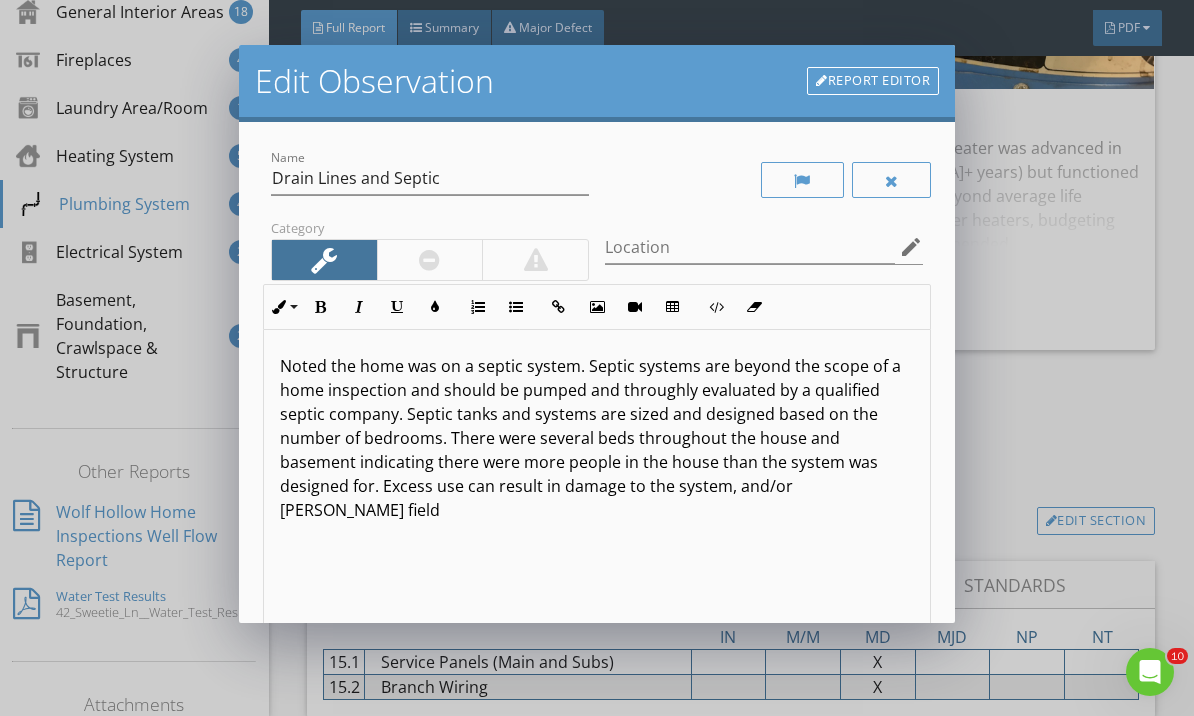 click on "Noted the home was on a septic system. Septic systems are beyond the scope of a home inspection and should be pumped and throughly evaluated by a qualified septic company. Septic tanks and systems are sized and designed based on the number of bedrooms. There were several beds throughout the house and basement indicating there were more people in the house than the system was designed for. Excess use can result in damage to the system, and/or leach field" at bounding box center [597, 438] 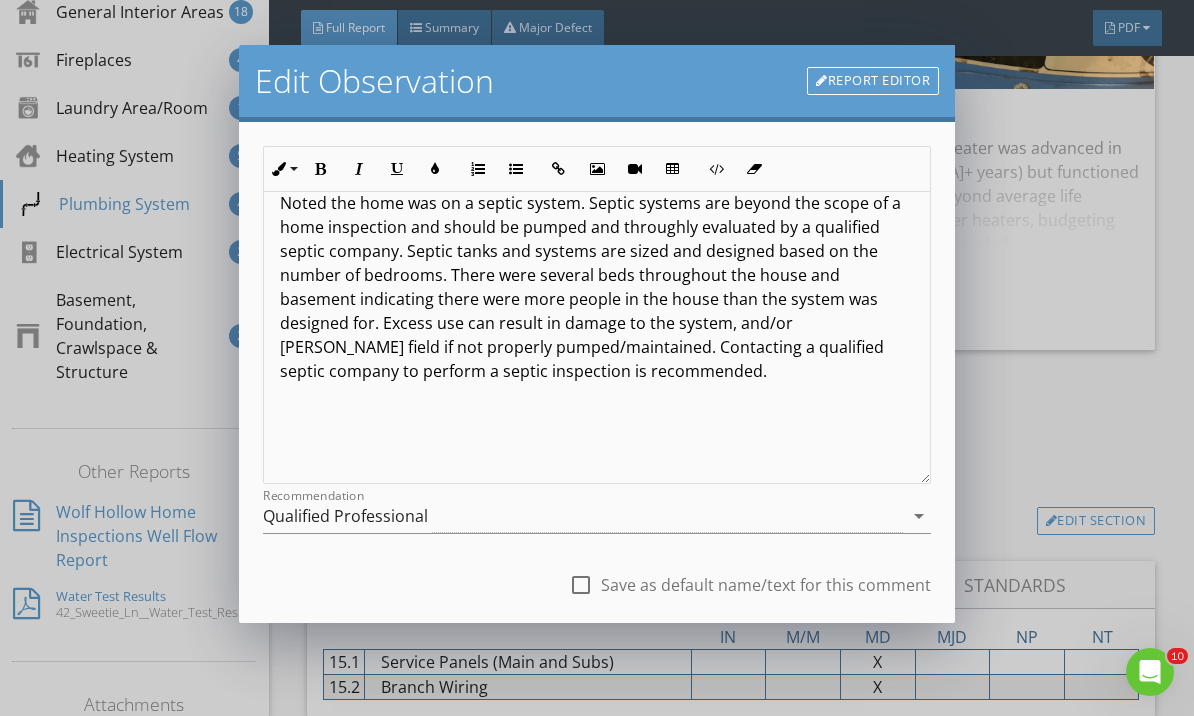 scroll, scrollTop: 233, scrollLeft: 0, axis: vertical 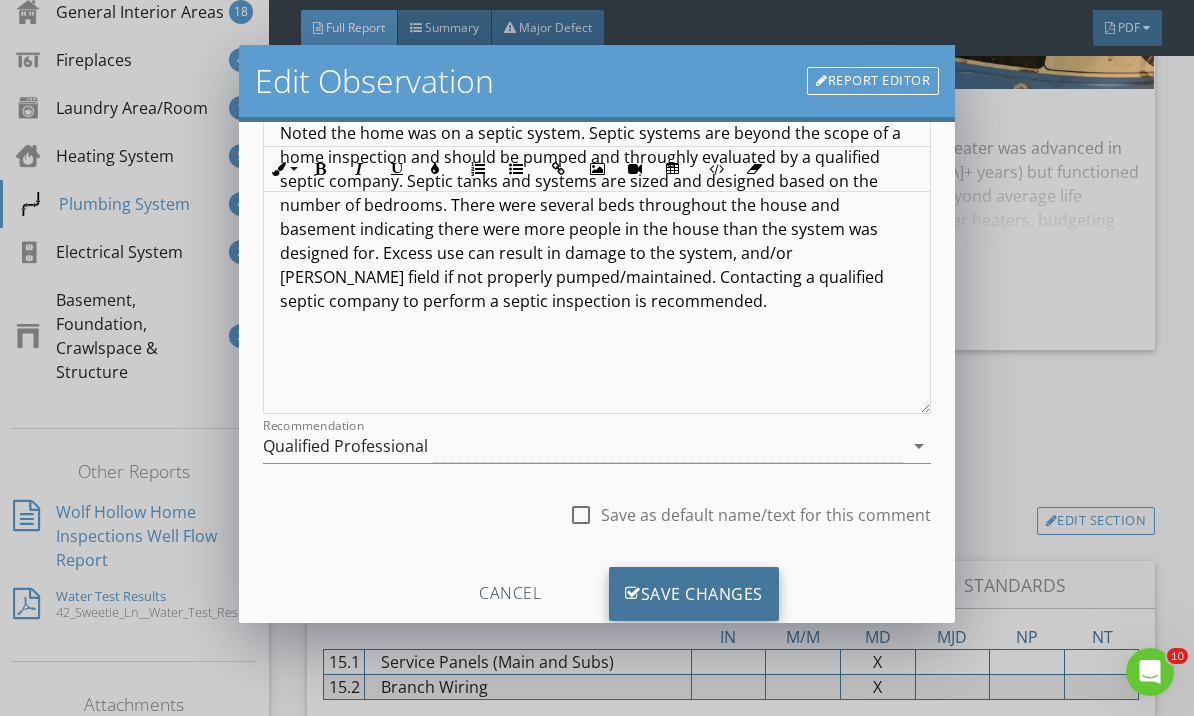 click on "Save Changes" at bounding box center [694, 594] 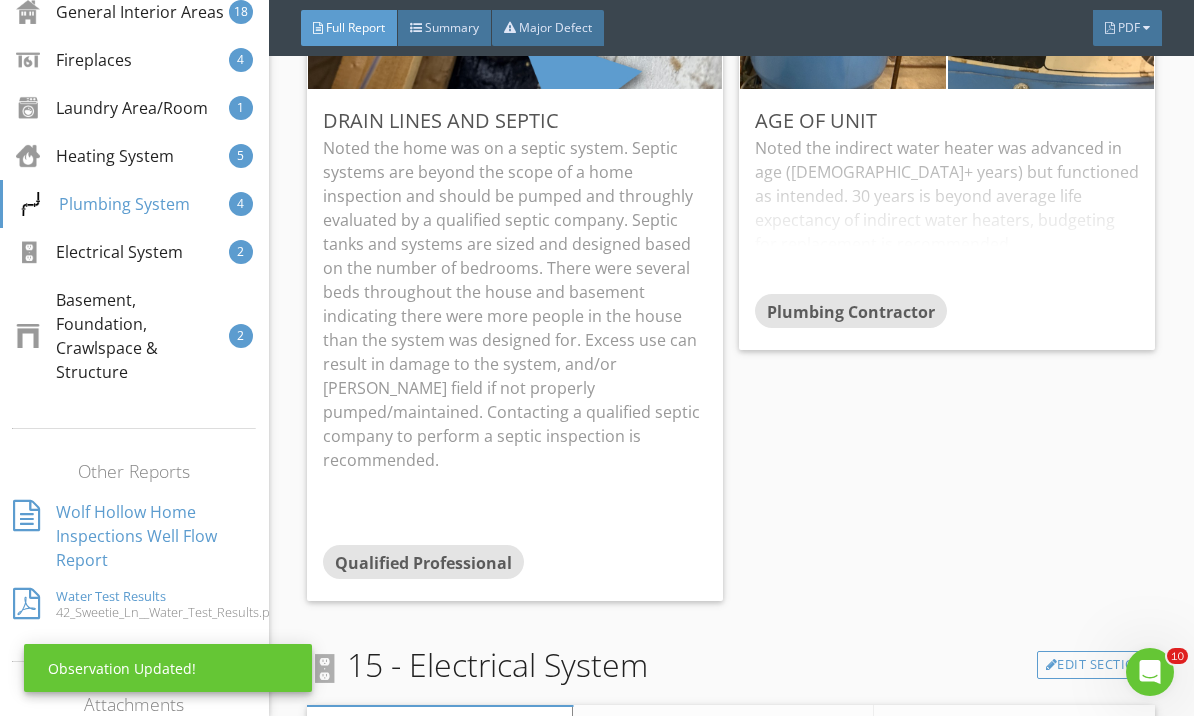 scroll, scrollTop: 0, scrollLeft: 0, axis: both 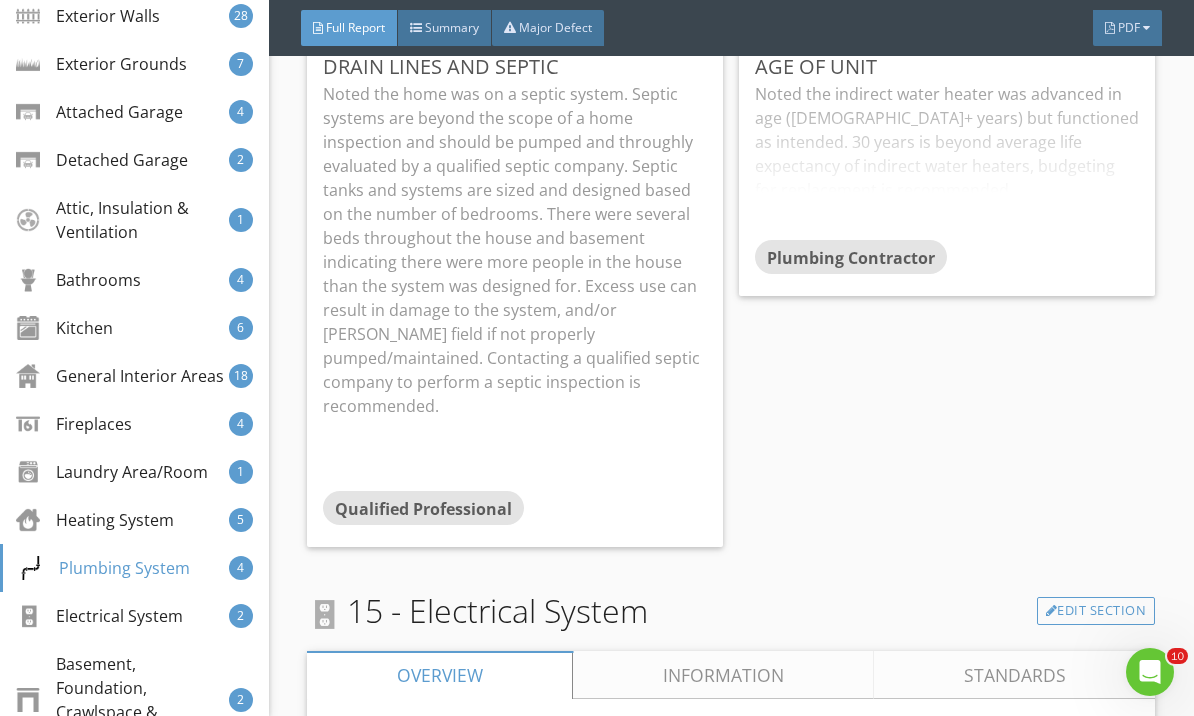 click on "14.4.1 - Domestic Water Heater
Age of Unit
Noted the indirect water heater was advanced in age (30+ years) but functioned as intended. 30 years is beyond average life expectancy of indirect water heaters, budgeting for replacement is recommended.    Plumbing Contractor
Edit" at bounding box center (943, 181) 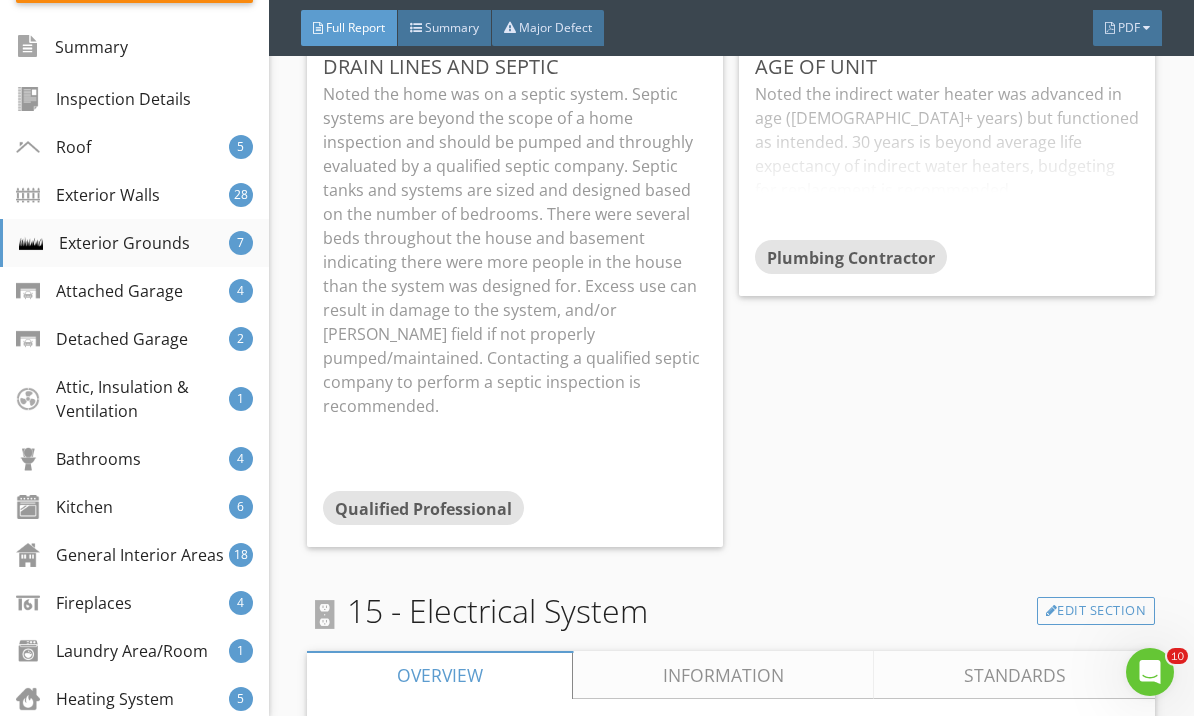 scroll, scrollTop: 400, scrollLeft: 0, axis: vertical 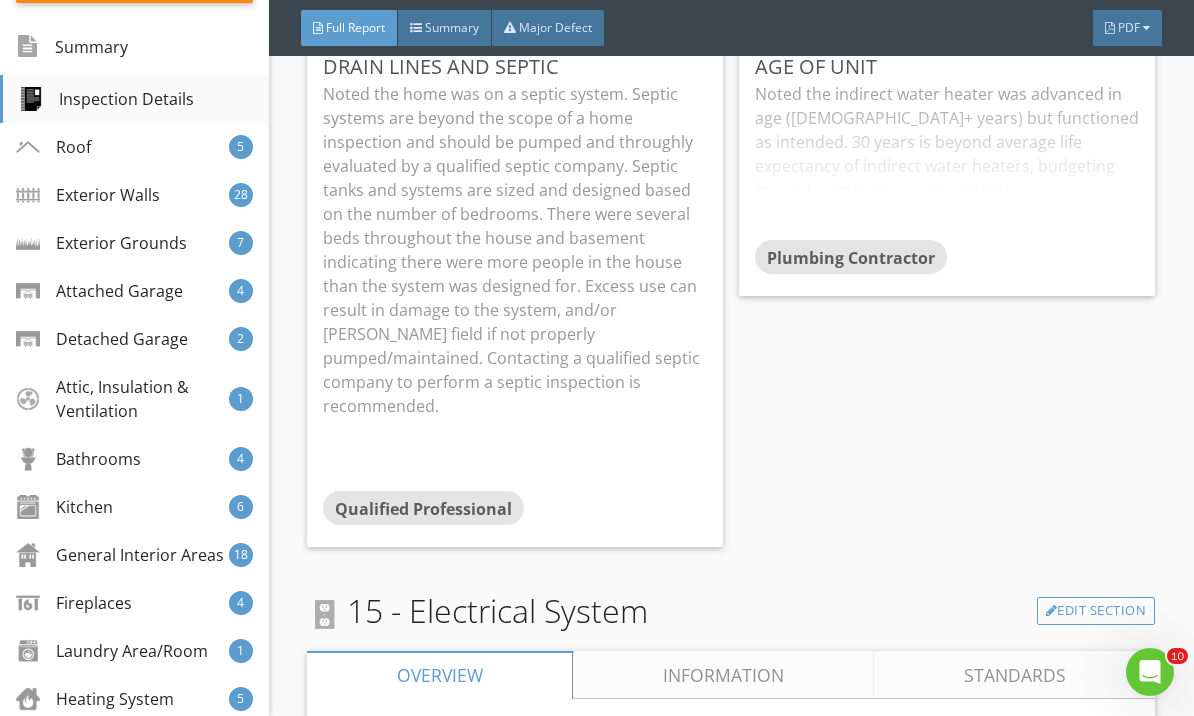 click on "Inspection Details" at bounding box center (106, 99) 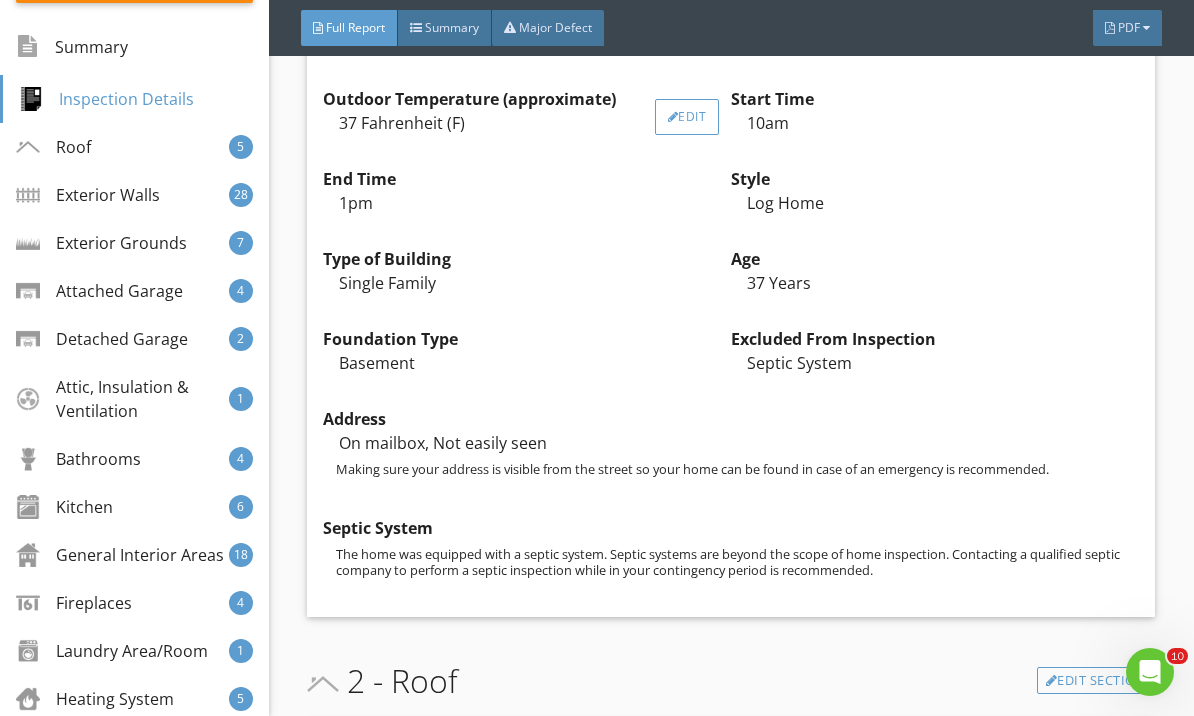 scroll, scrollTop: 2623, scrollLeft: 0, axis: vertical 